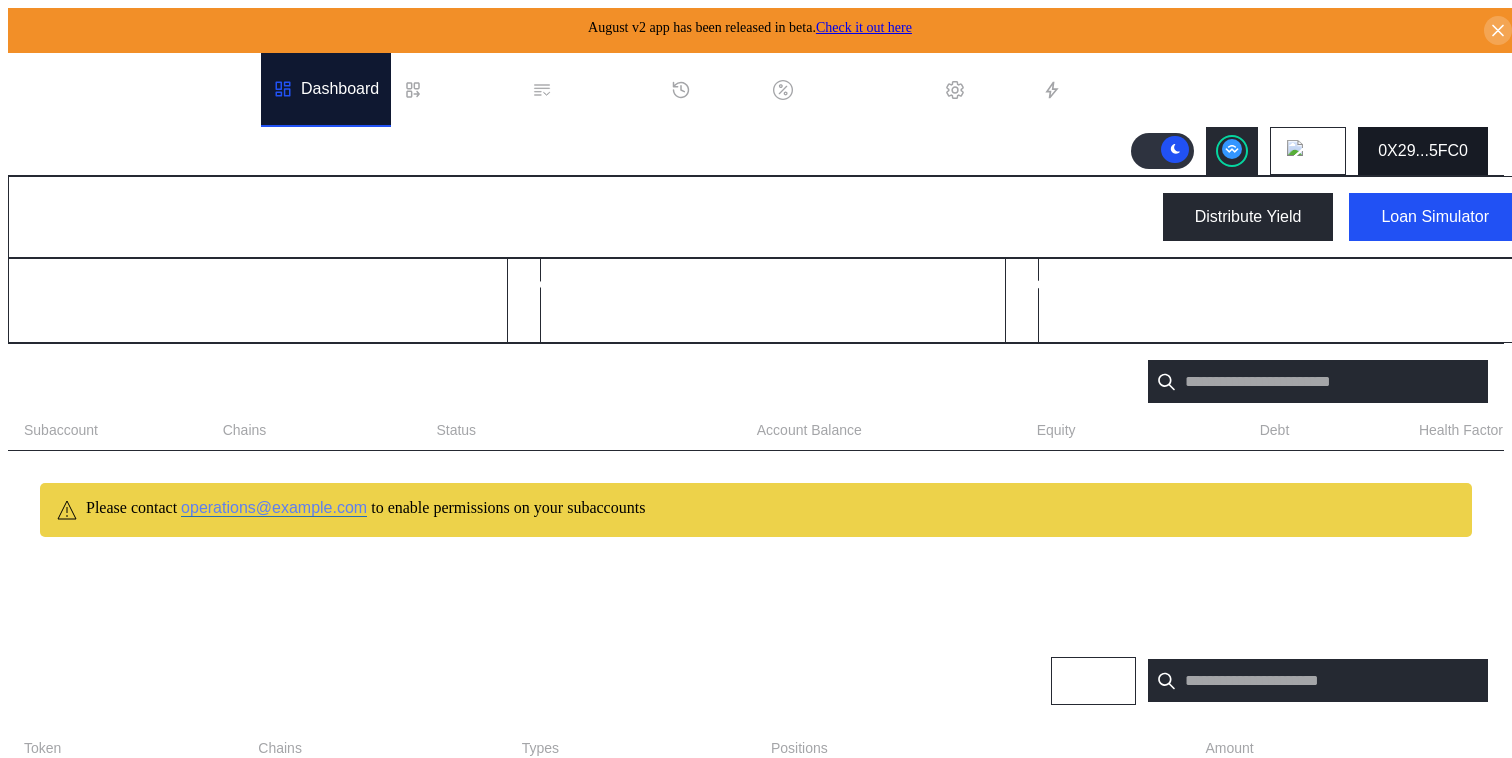 scroll, scrollTop: 0, scrollLeft: 0, axis: both 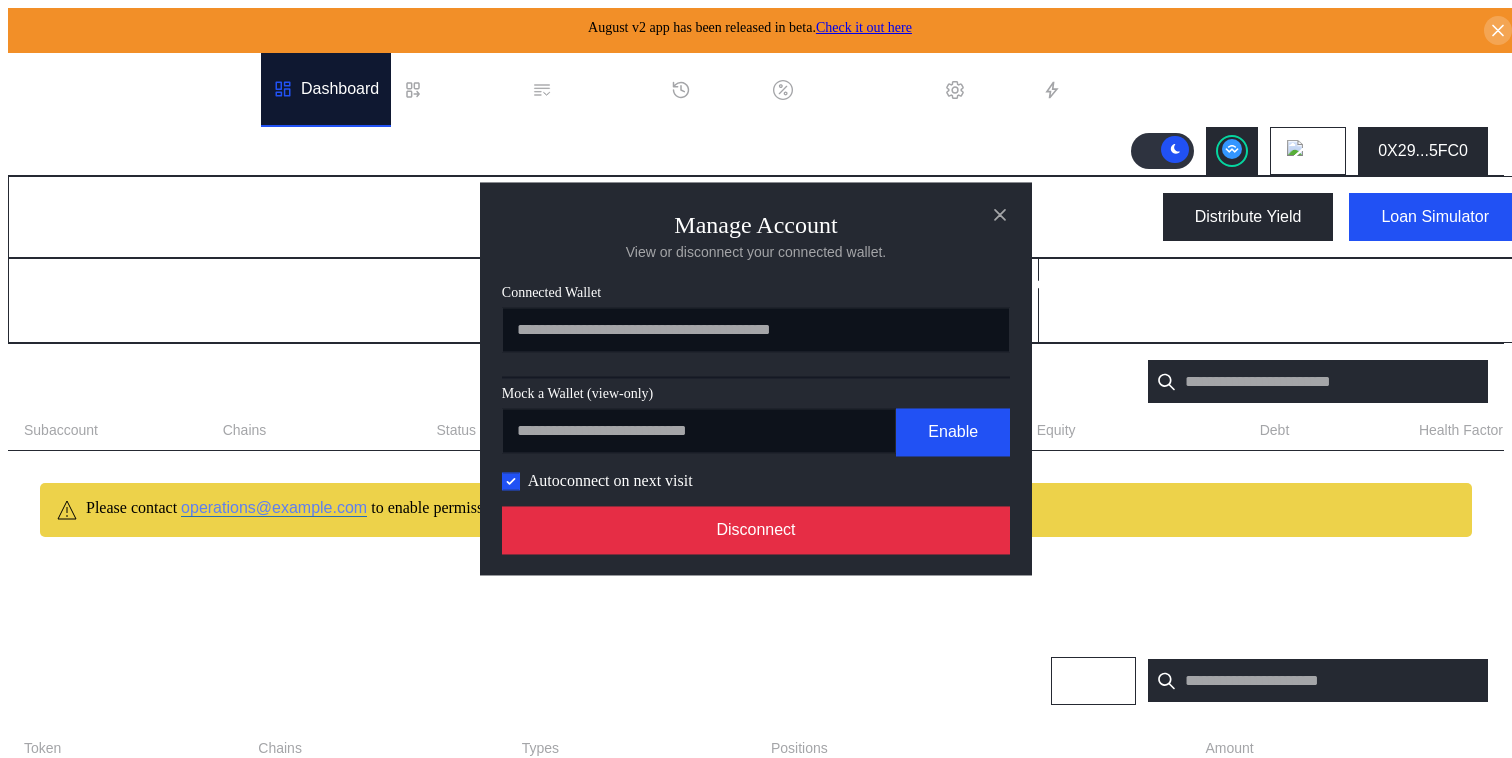 click on "Disconnect" at bounding box center [756, 531] 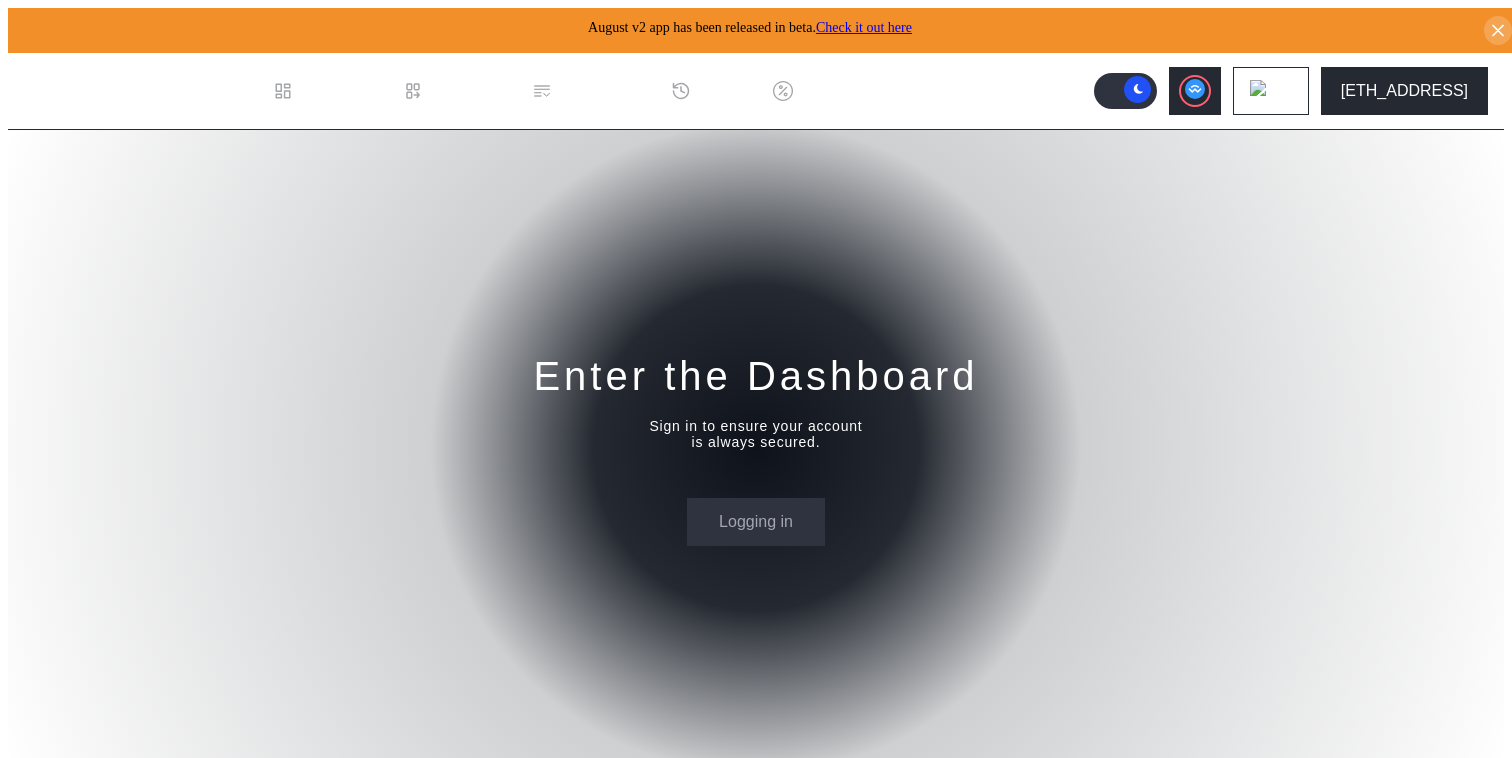 scroll, scrollTop: 0, scrollLeft: 0, axis: both 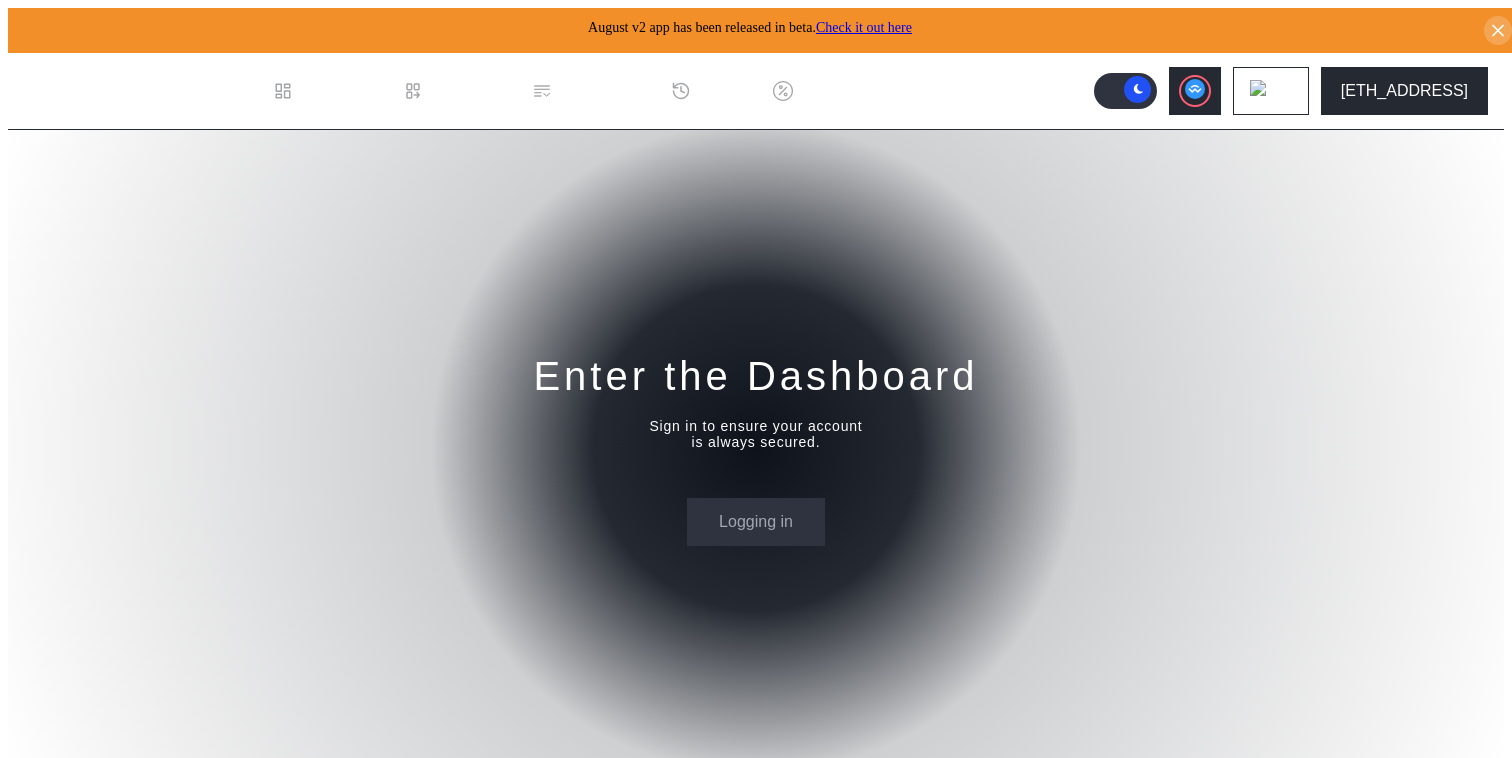 click on "Enter the Dashboard Sign in to ensure your account  is always secured. Logging in" at bounding box center (756, 448) 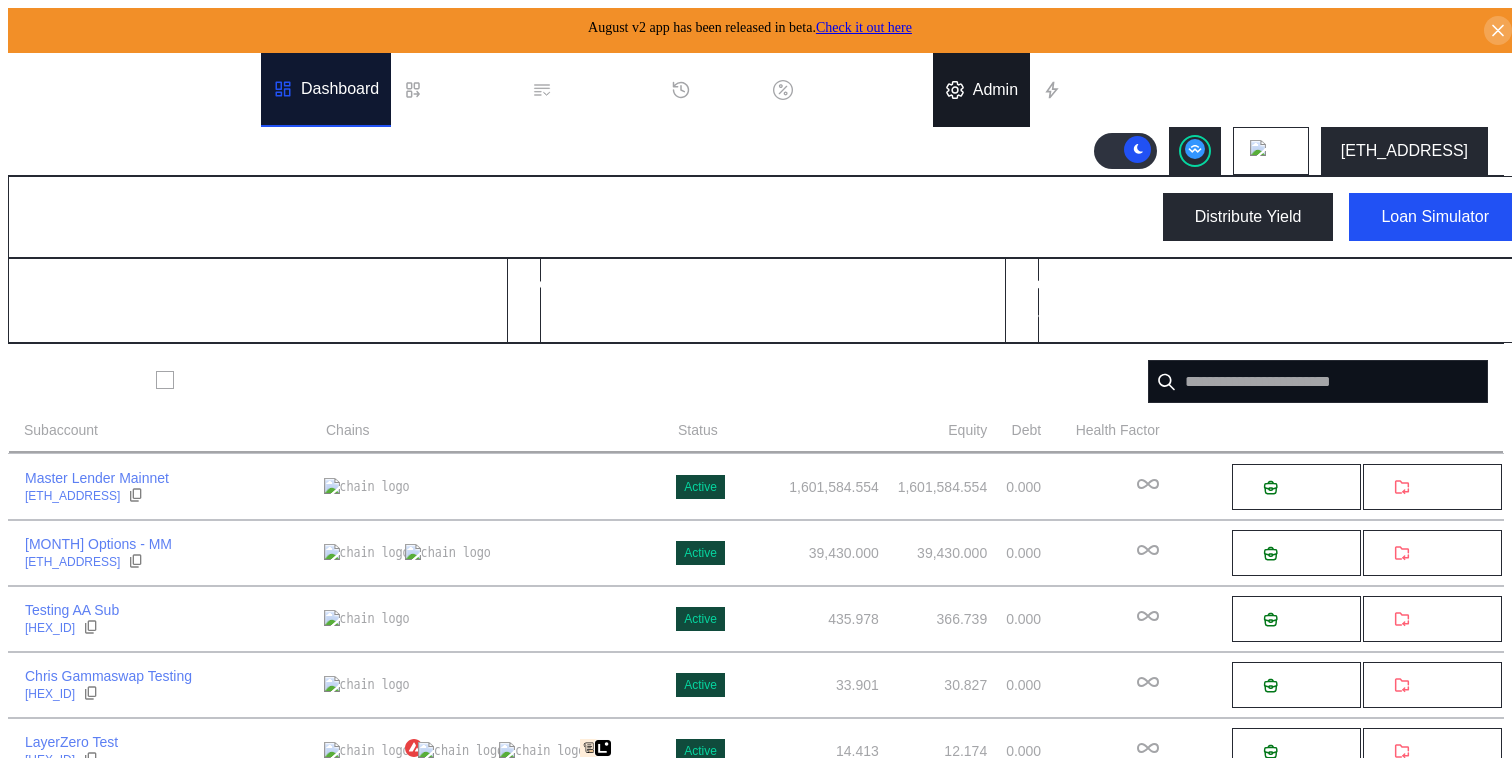 click on "Admin" at bounding box center (995, 90) 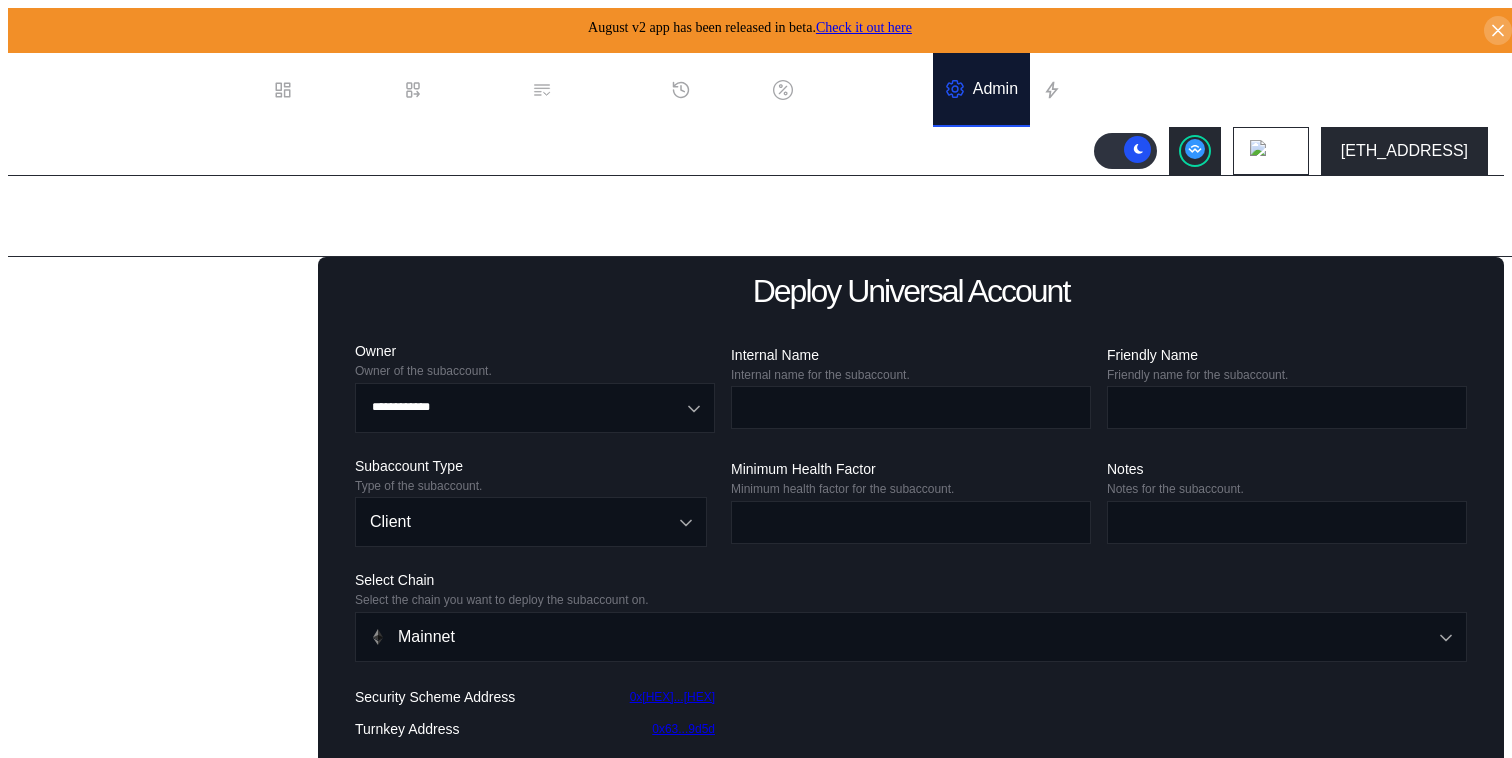 scroll, scrollTop: 126, scrollLeft: 0, axis: vertical 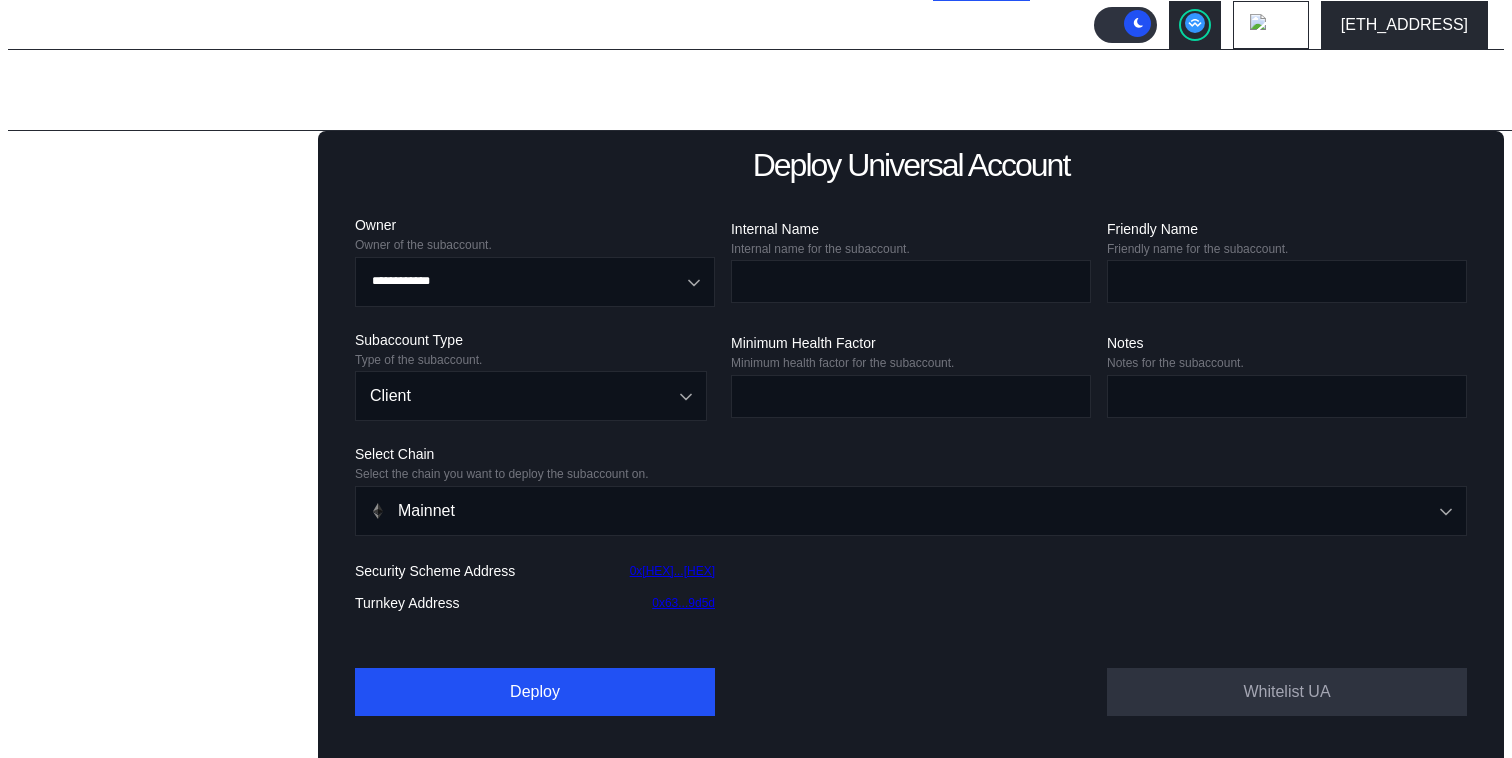 click on "Balance Collateral" at bounding box center (85, 165) 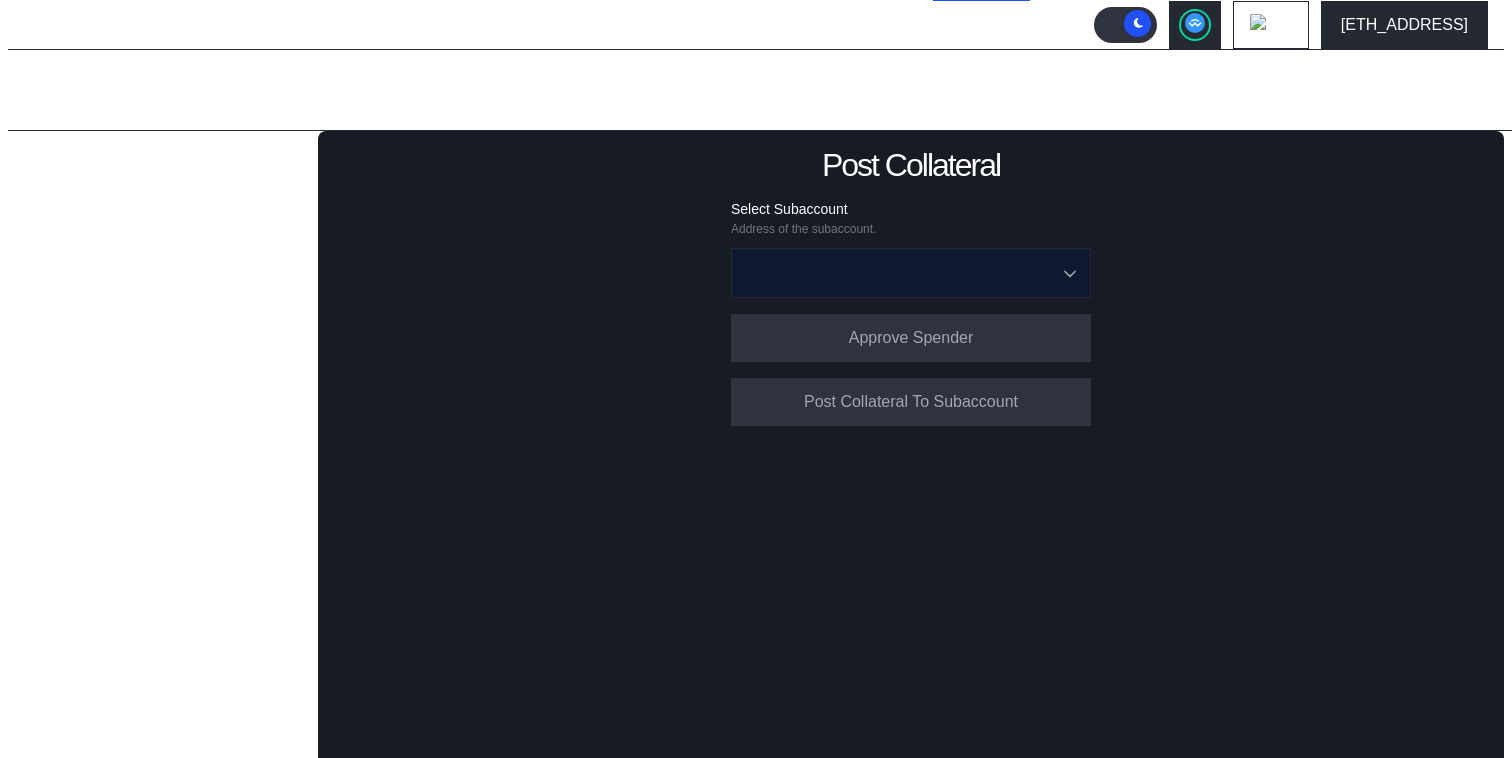 click at bounding box center [900, 273] 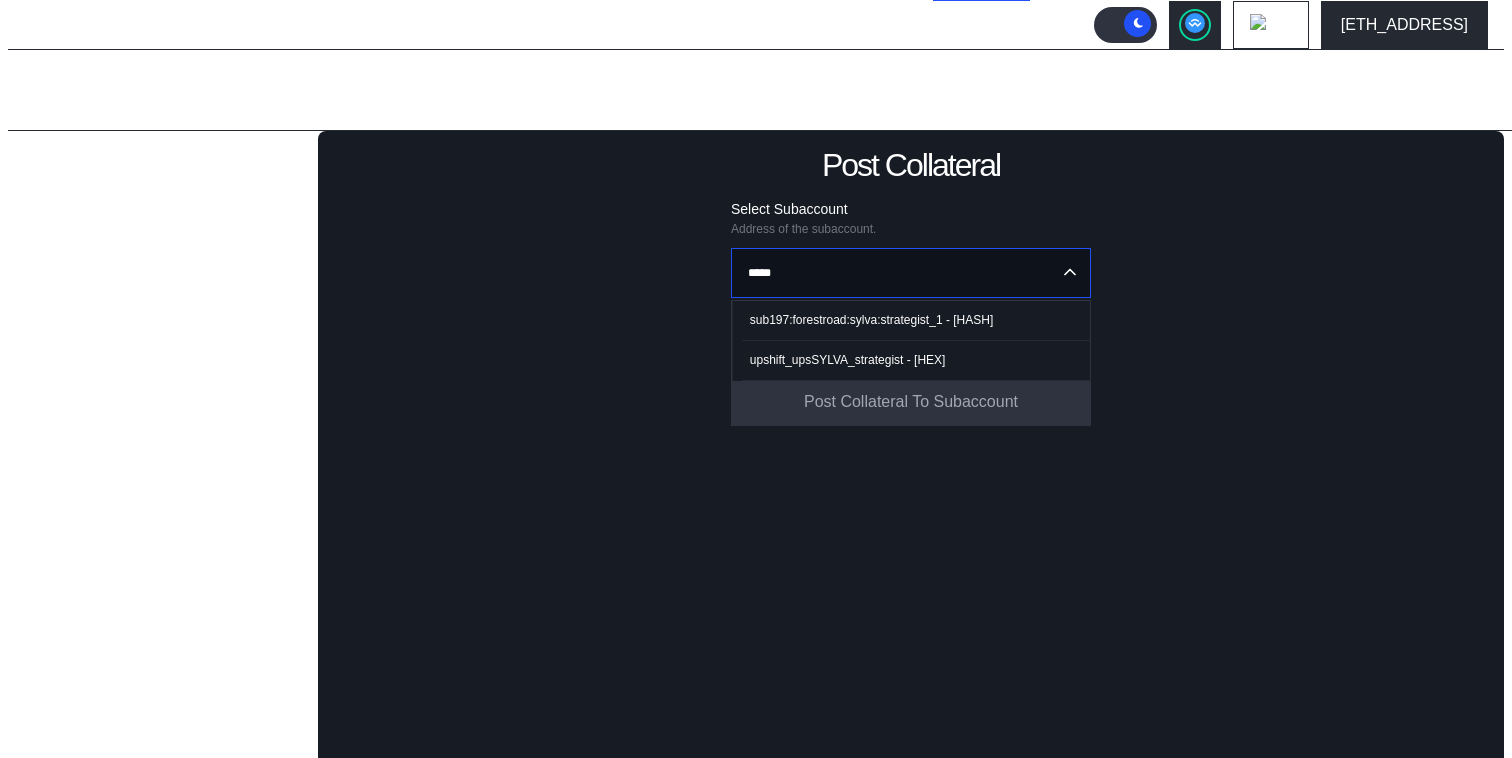 type on "*****" 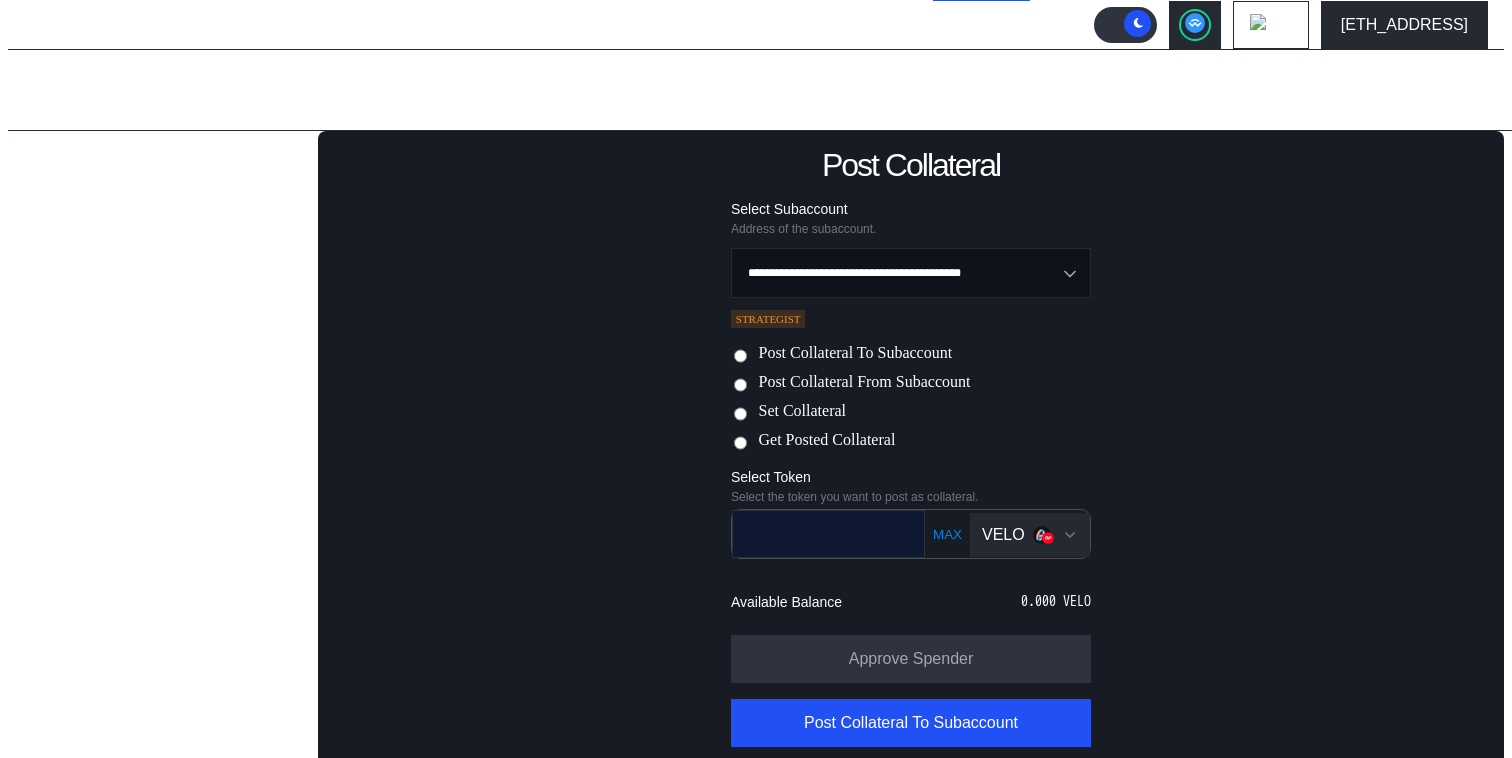 click at bounding box center [814, 533] 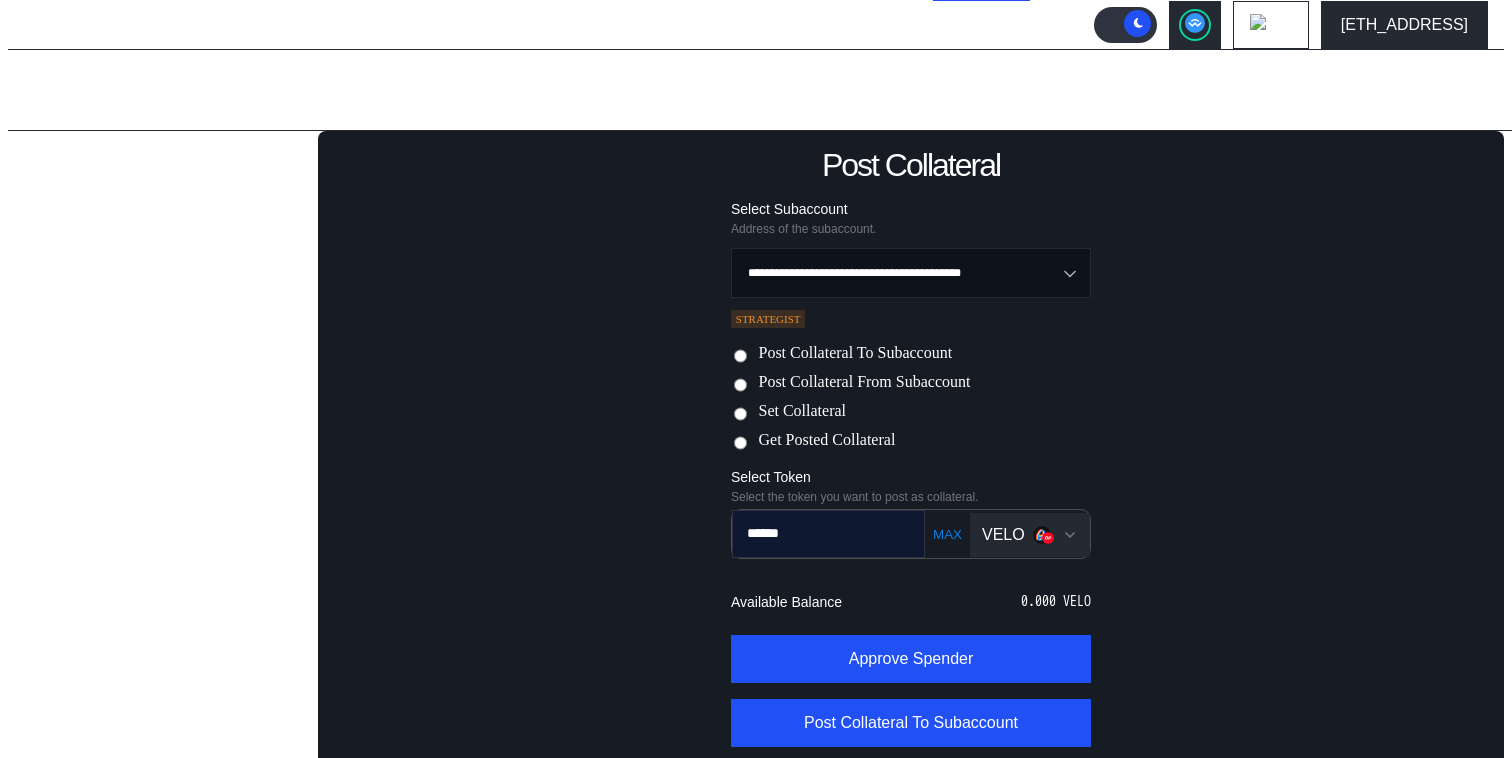 paste 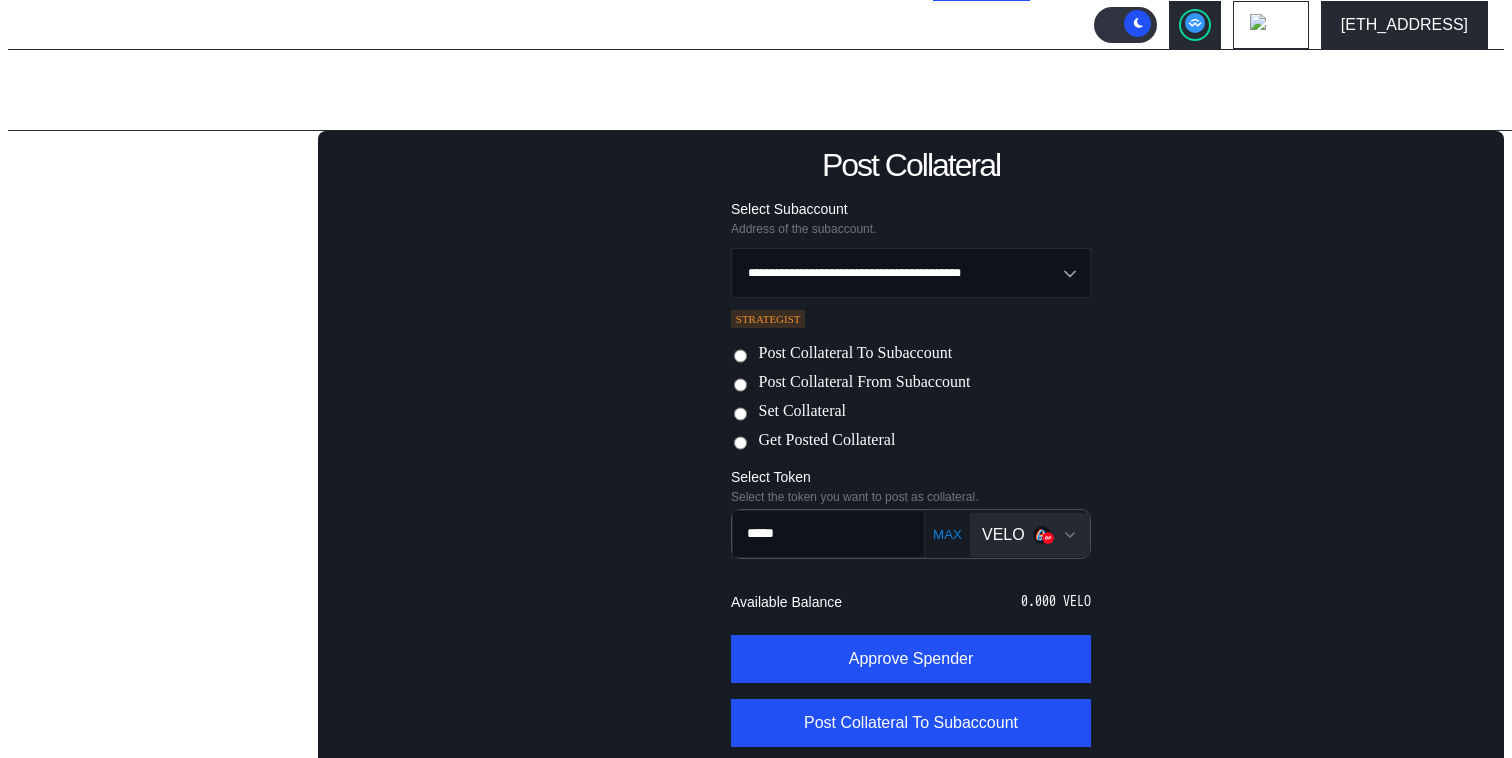 scroll, scrollTop: 145, scrollLeft: 0, axis: vertical 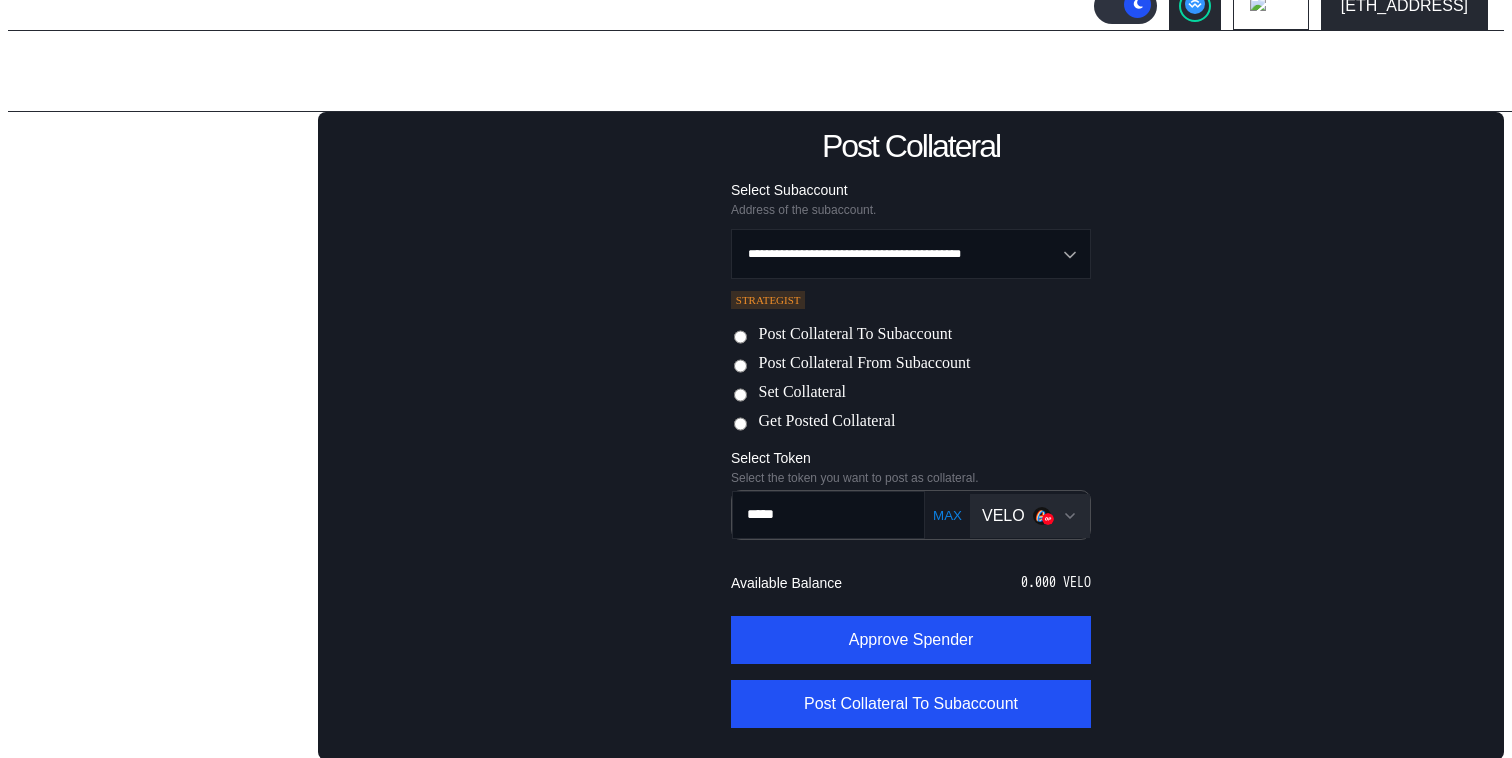 type on "*****" 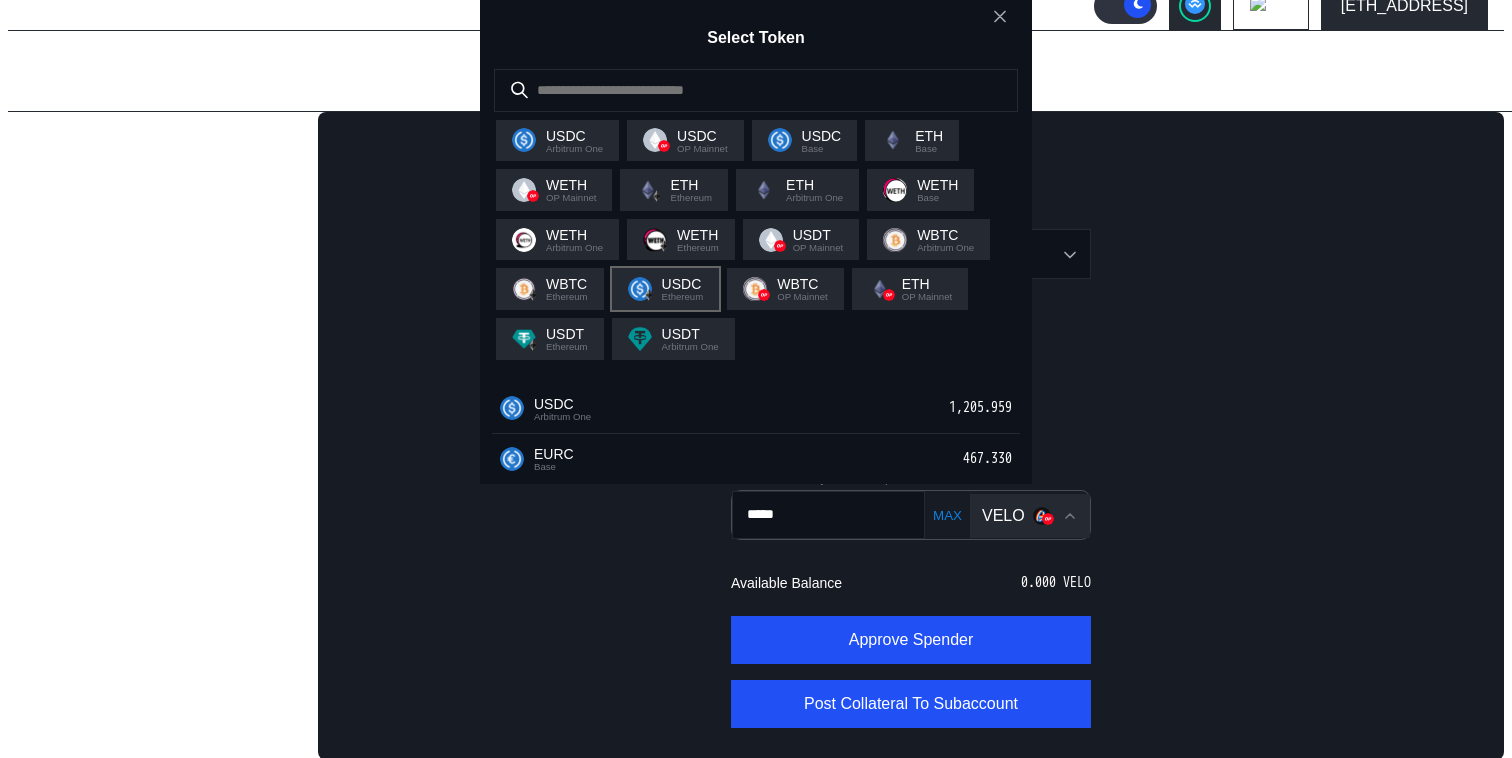click on "USDC Ethereum" at bounding box center (666, 289) 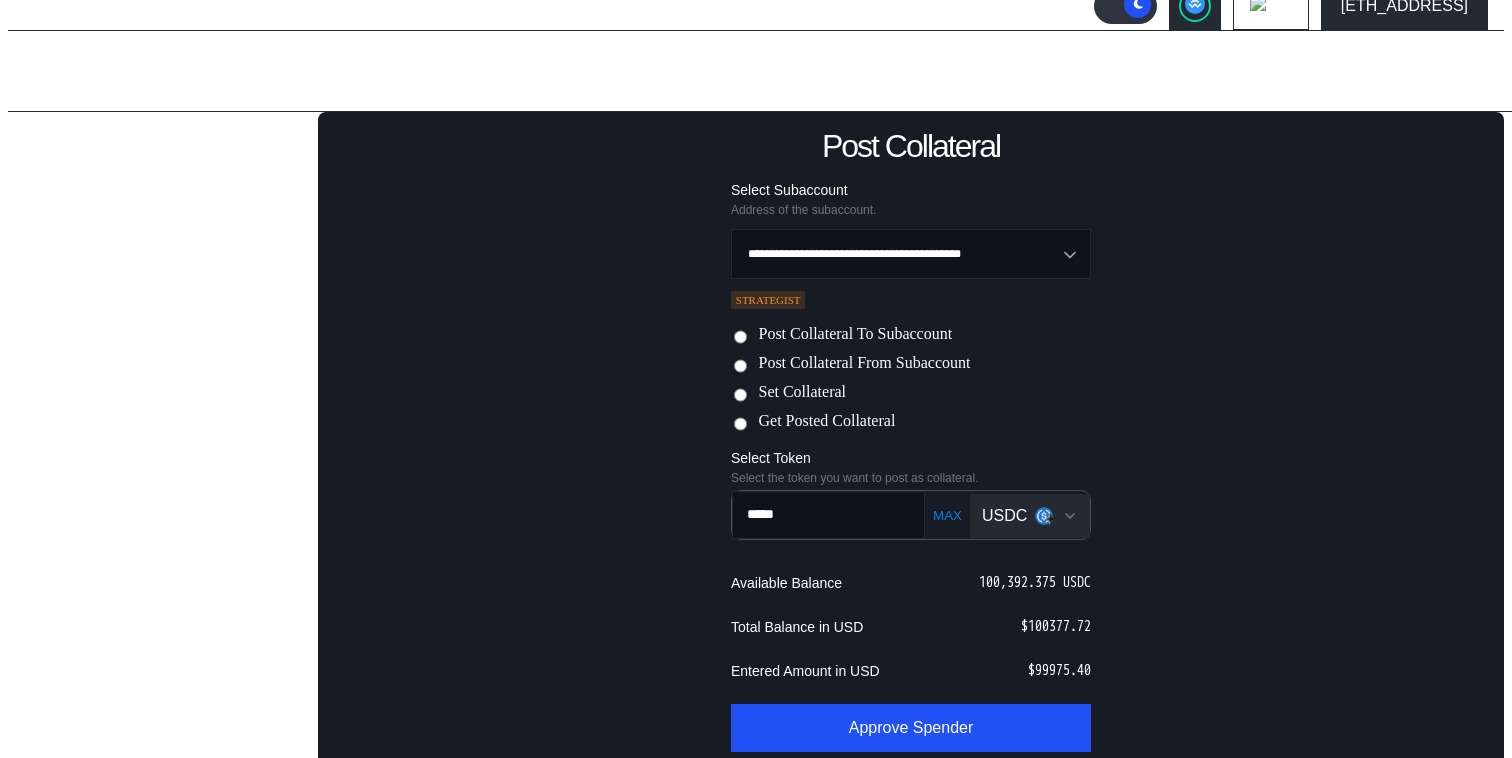 scroll, scrollTop: 234, scrollLeft: 0, axis: vertical 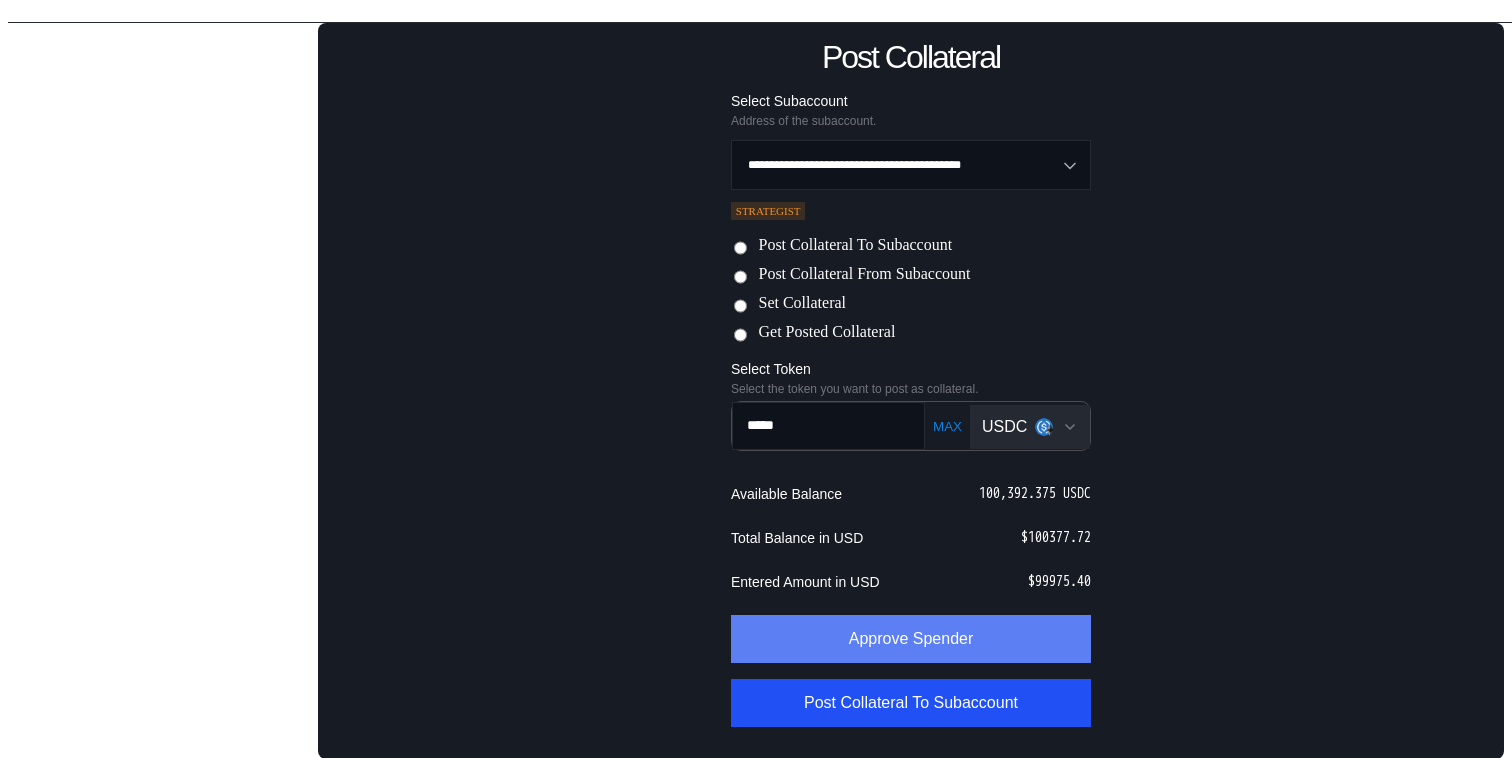 click on "Approve Spender" at bounding box center (911, 639) 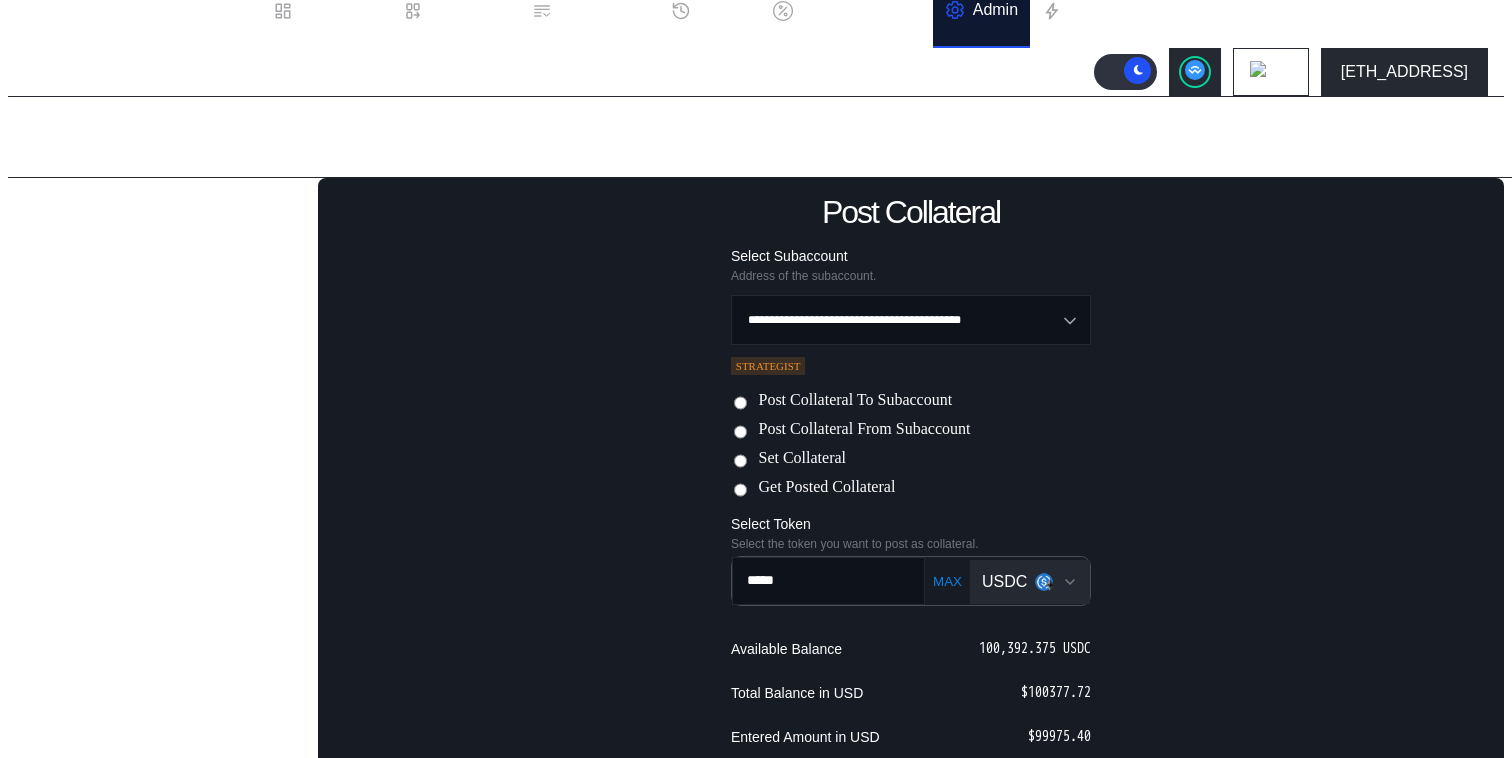 scroll, scrollTop: 3, scrollLeft: 0, axis: vertical 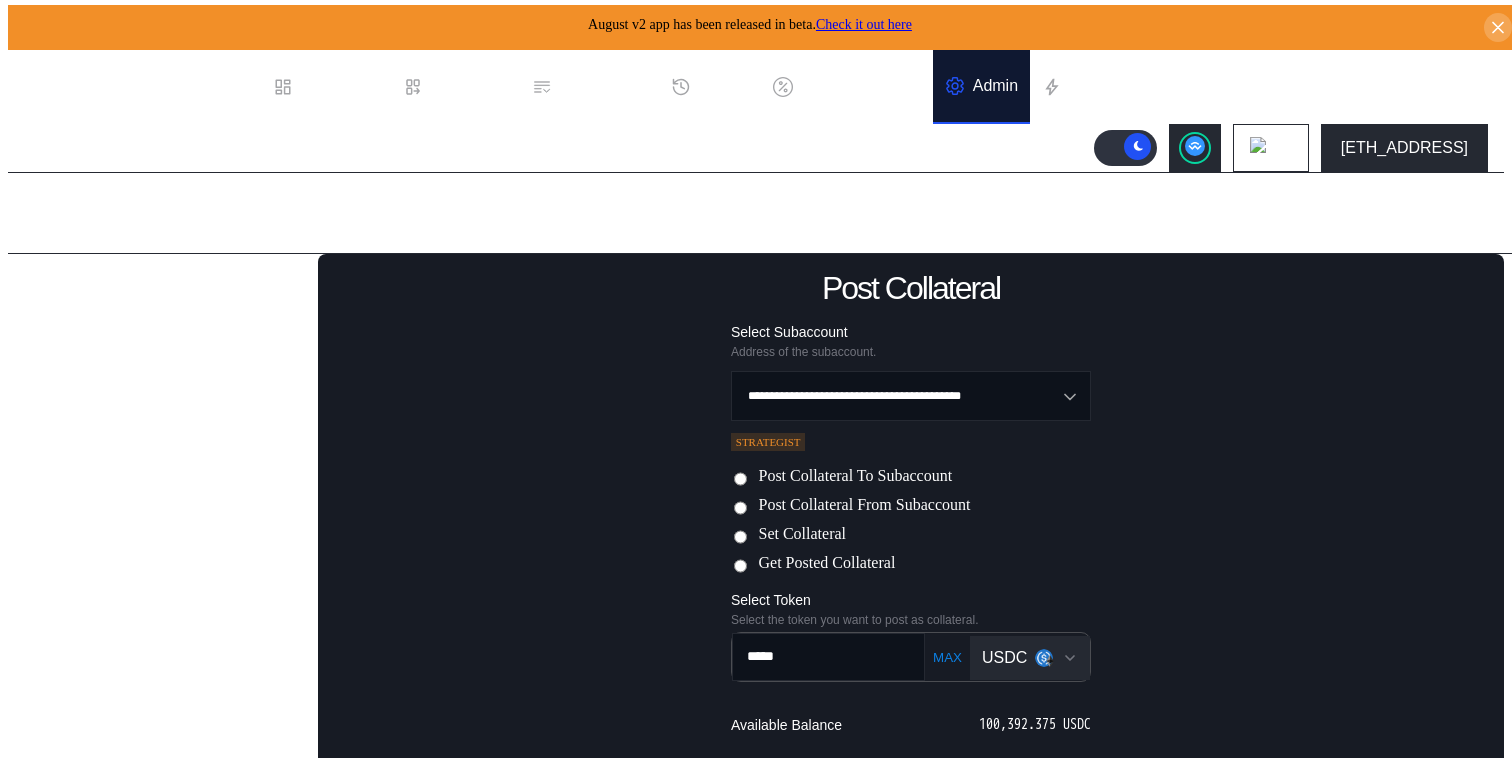 click on "**********" at bounding box center [911, 574] 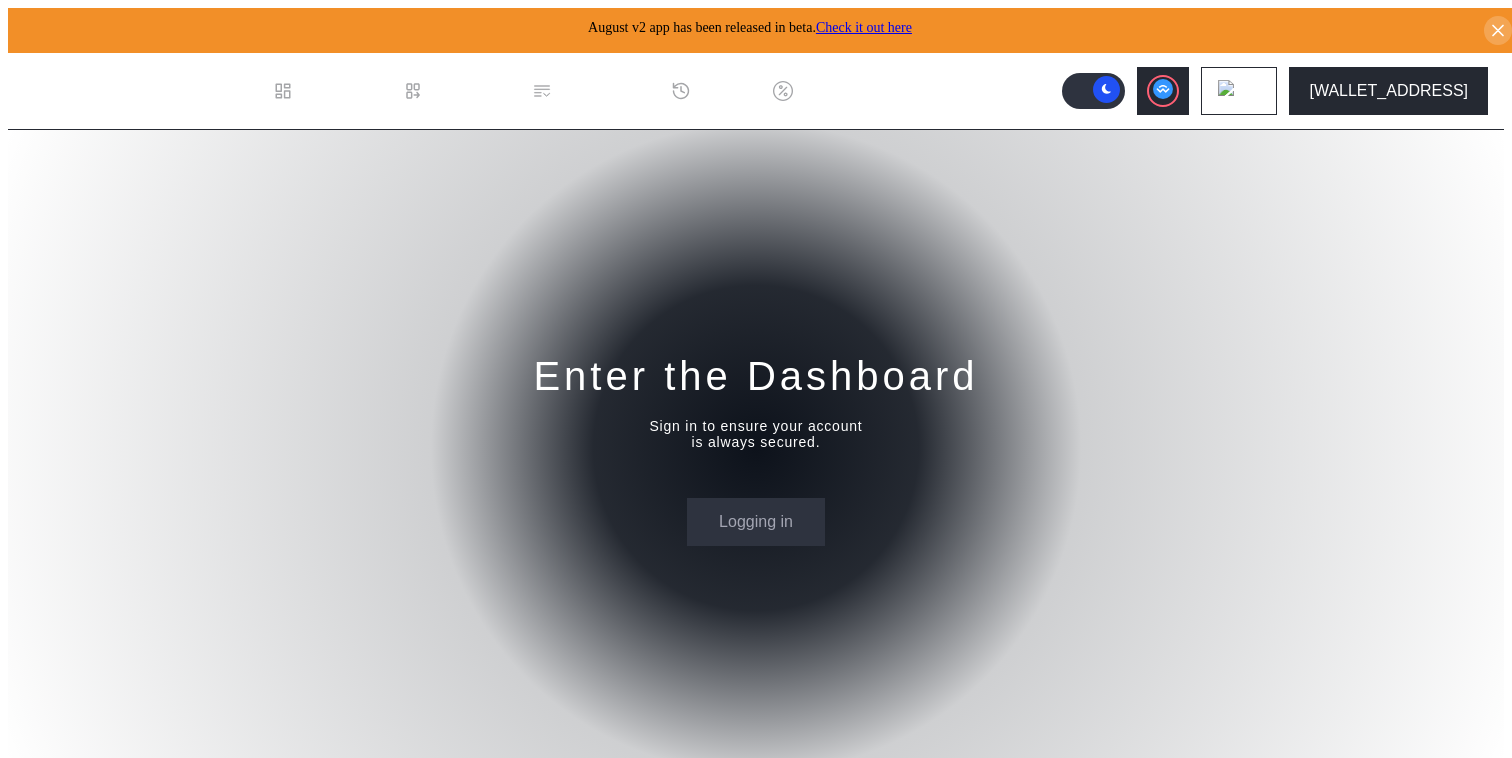 scroll, scrollTop: 0, scrollLeft: 0, axis: both 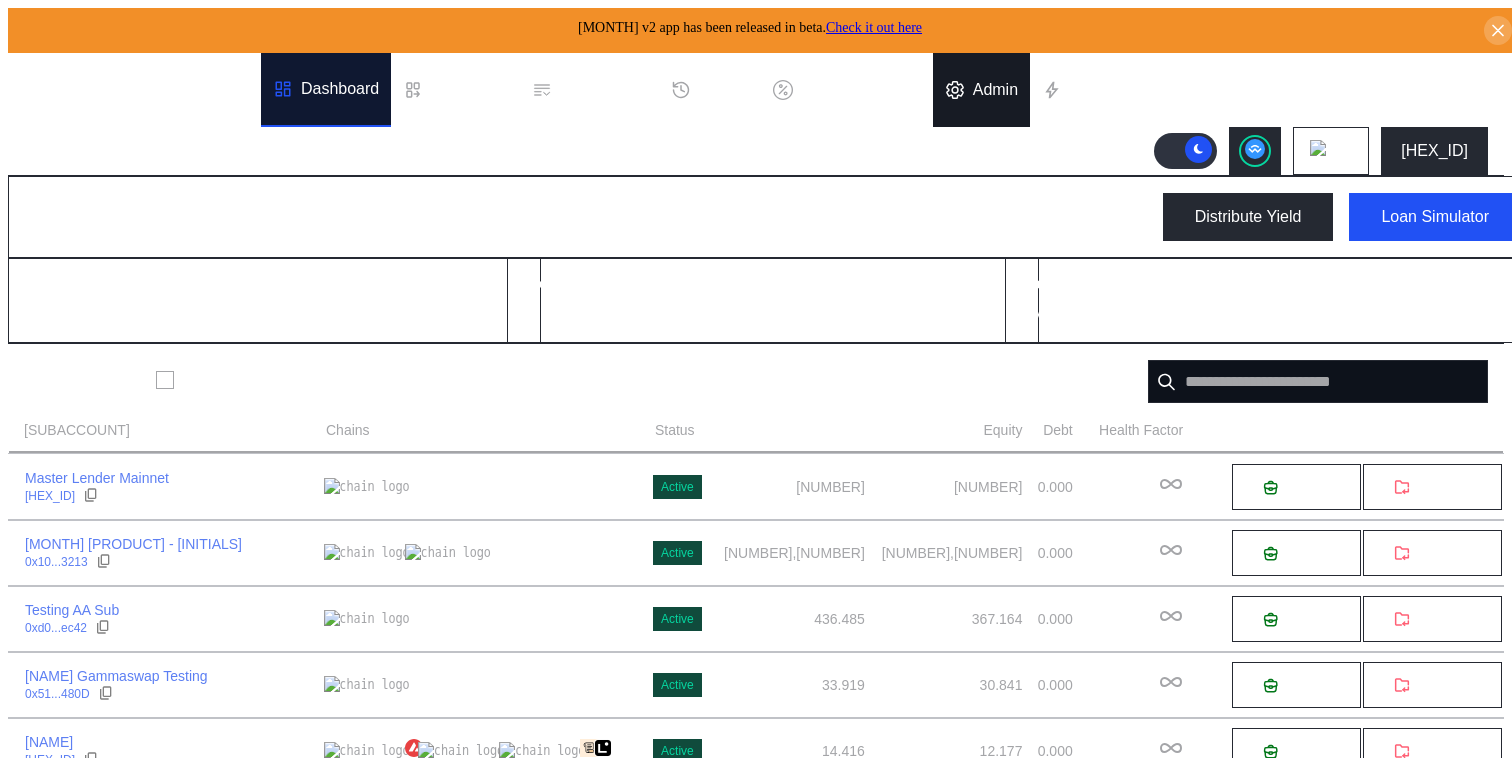 click on "Admin" at bounding box center (981, 90) 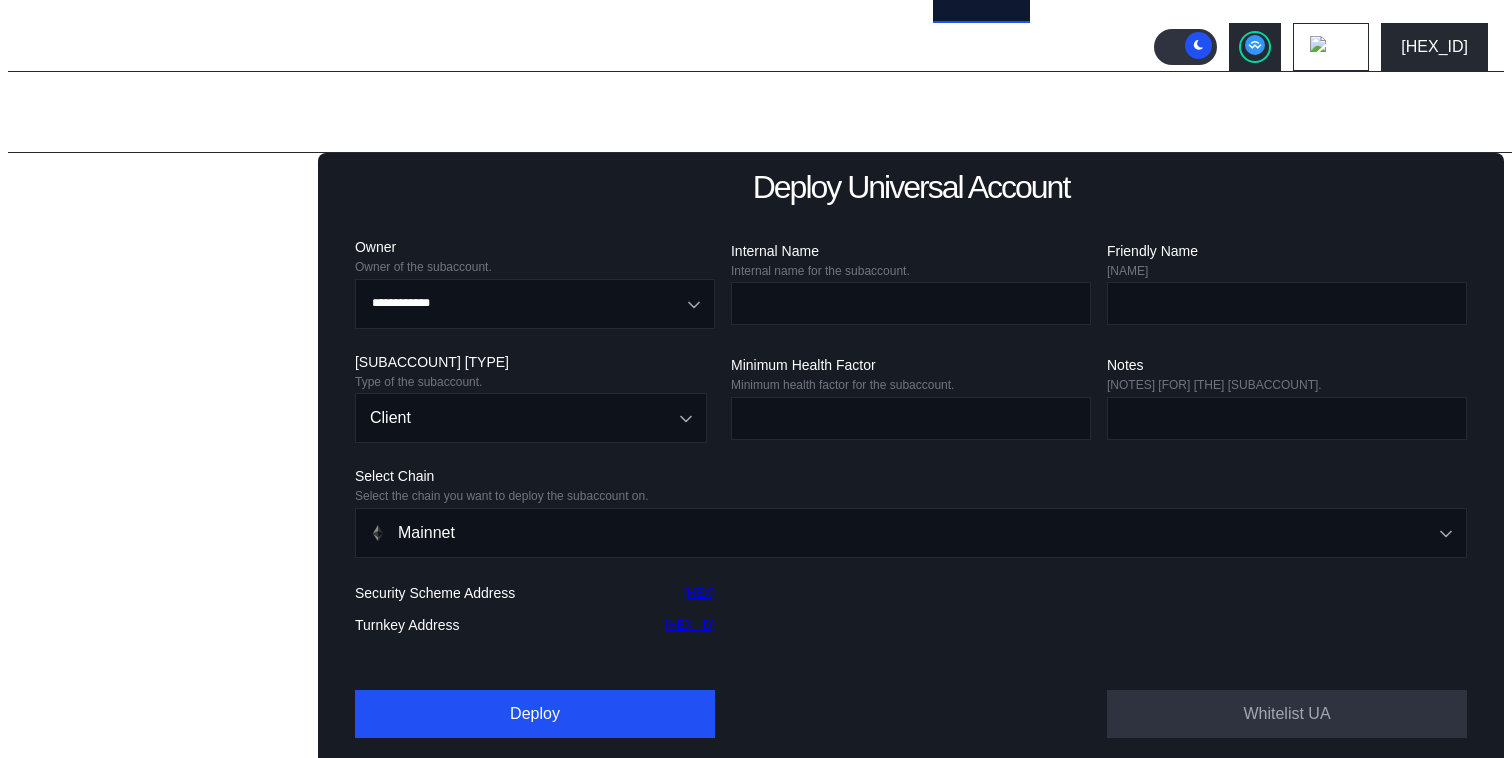 scroll, scrollTop: 126, scrollLeft: 0, axis: vertical 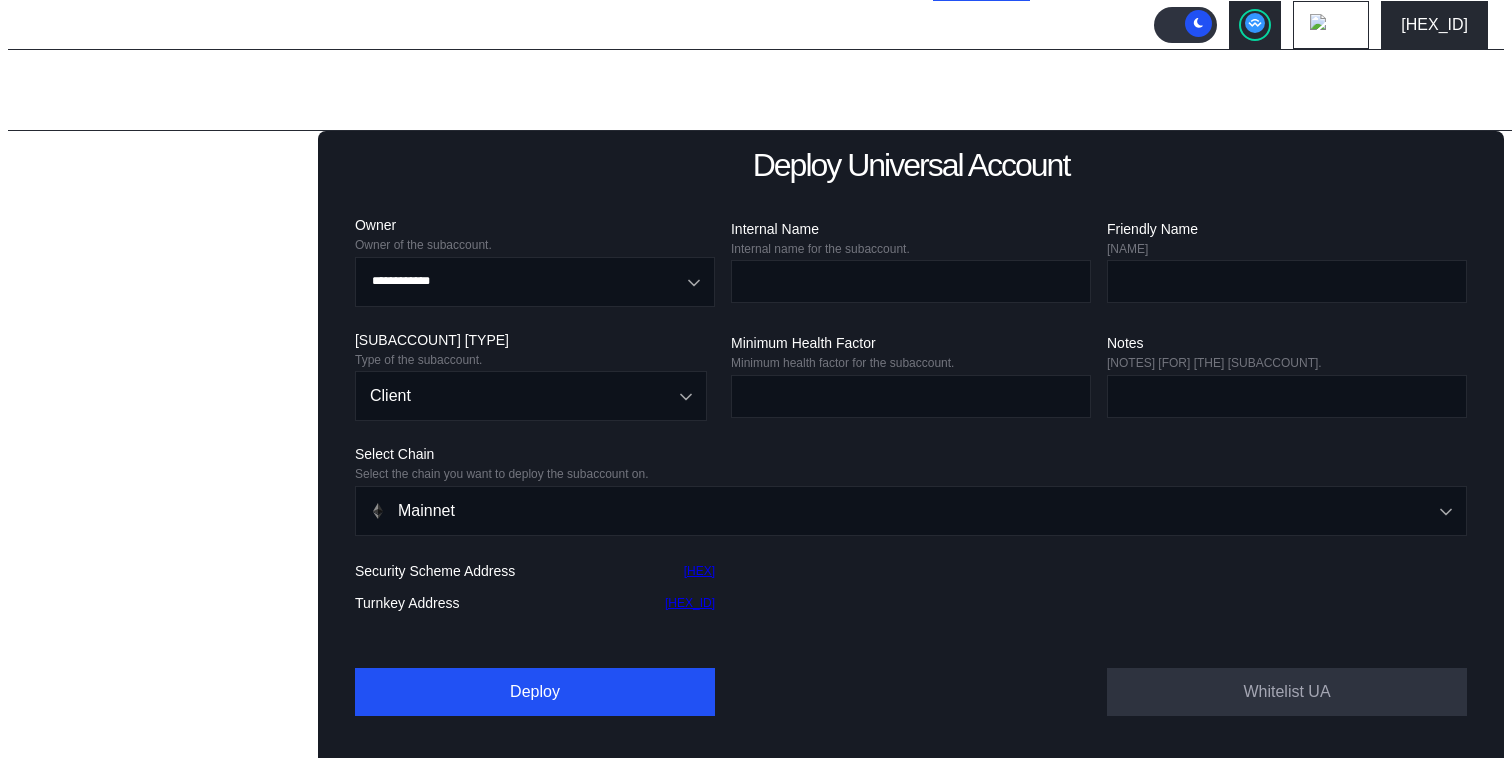 click on "Balance Collateral" at bounding box center [85, 165] 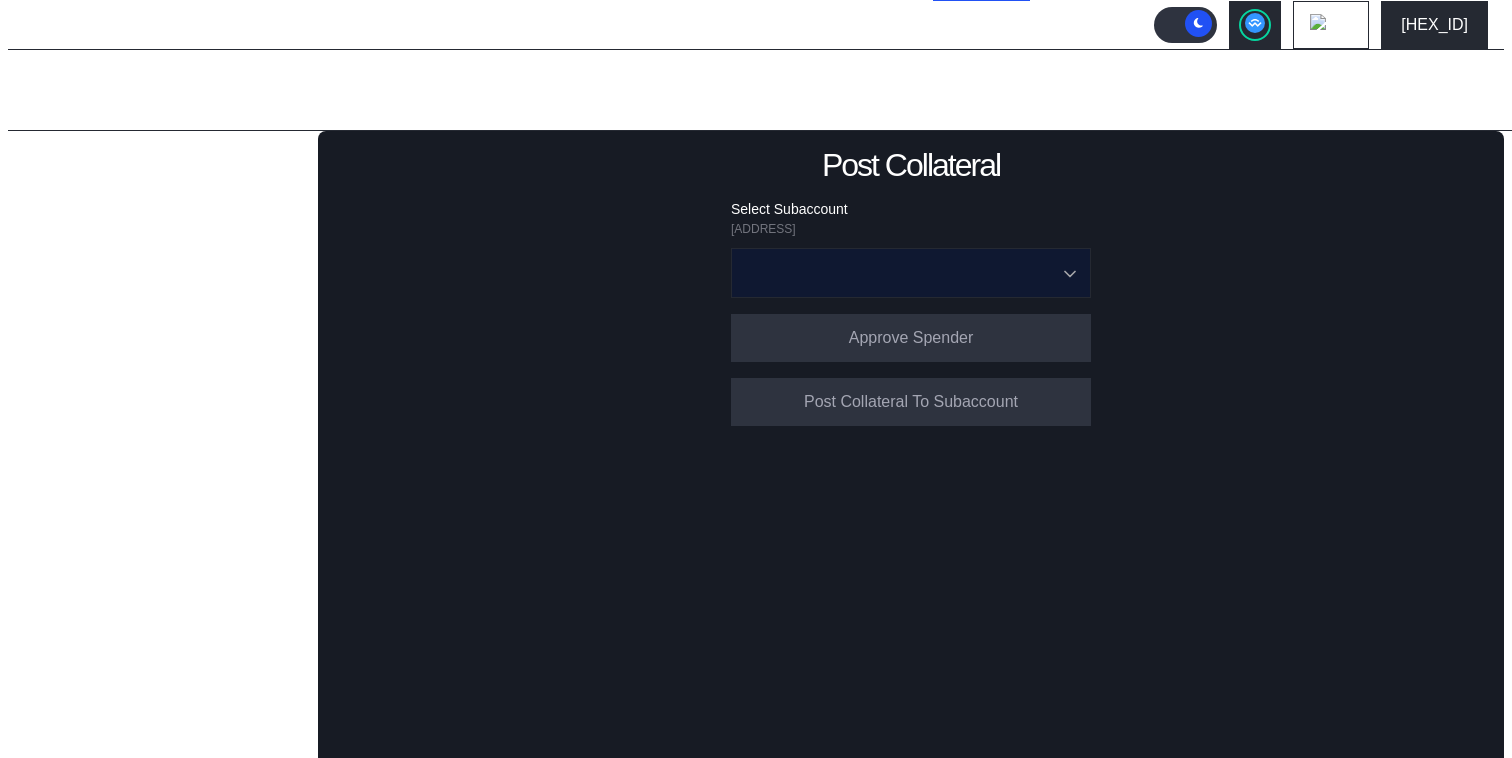 click at bounding box center (900, 273) 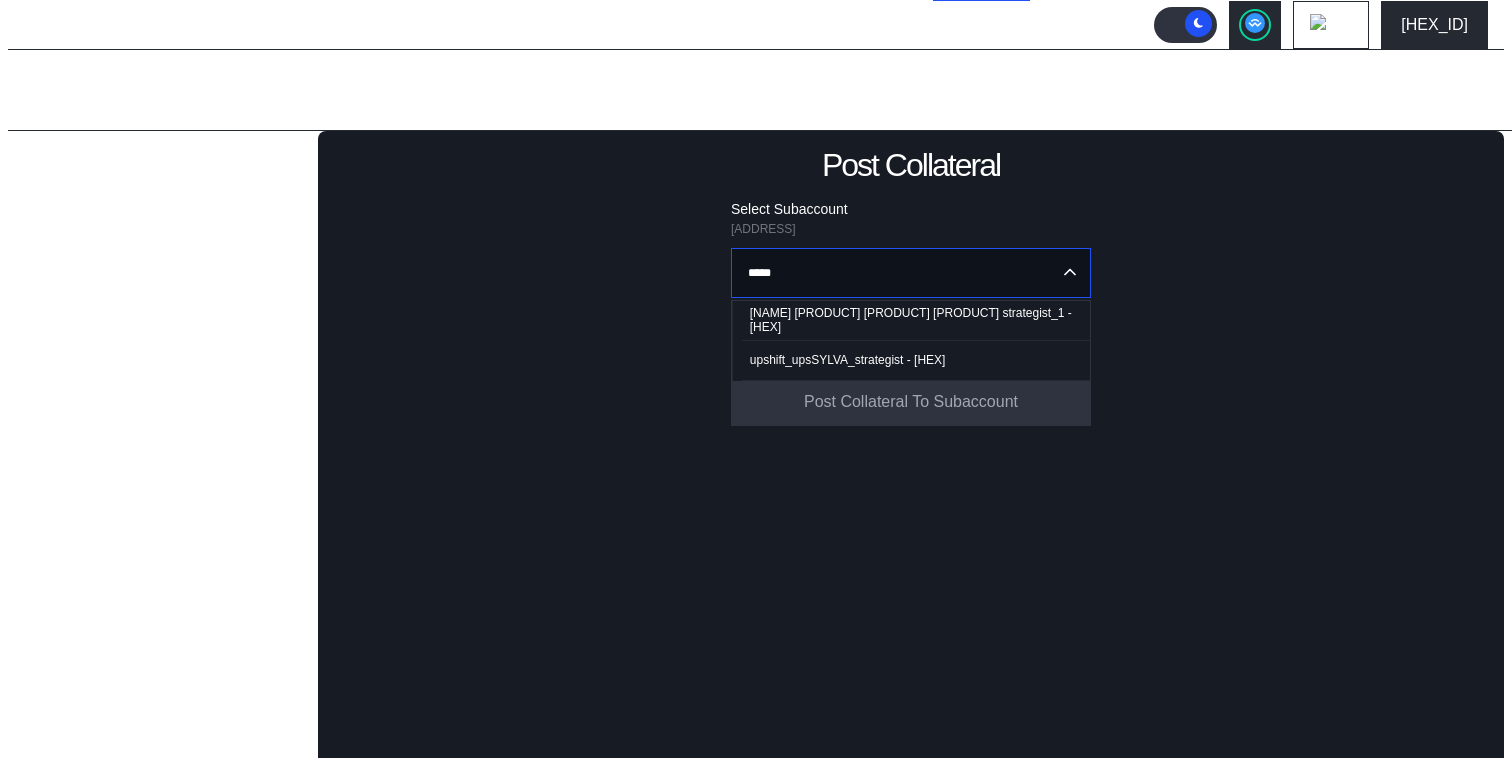 type on "*****" 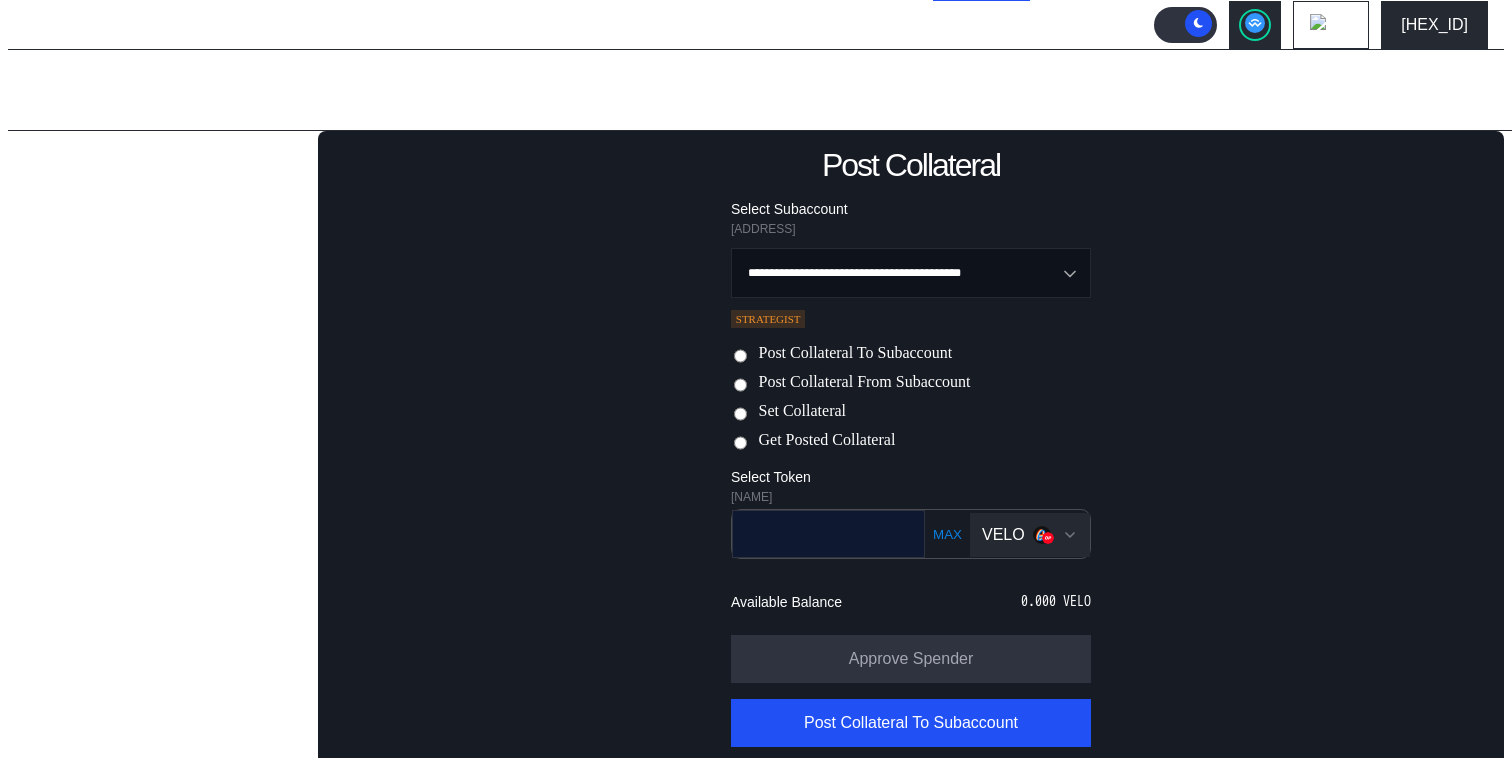 click at bounding box center (814, 533) 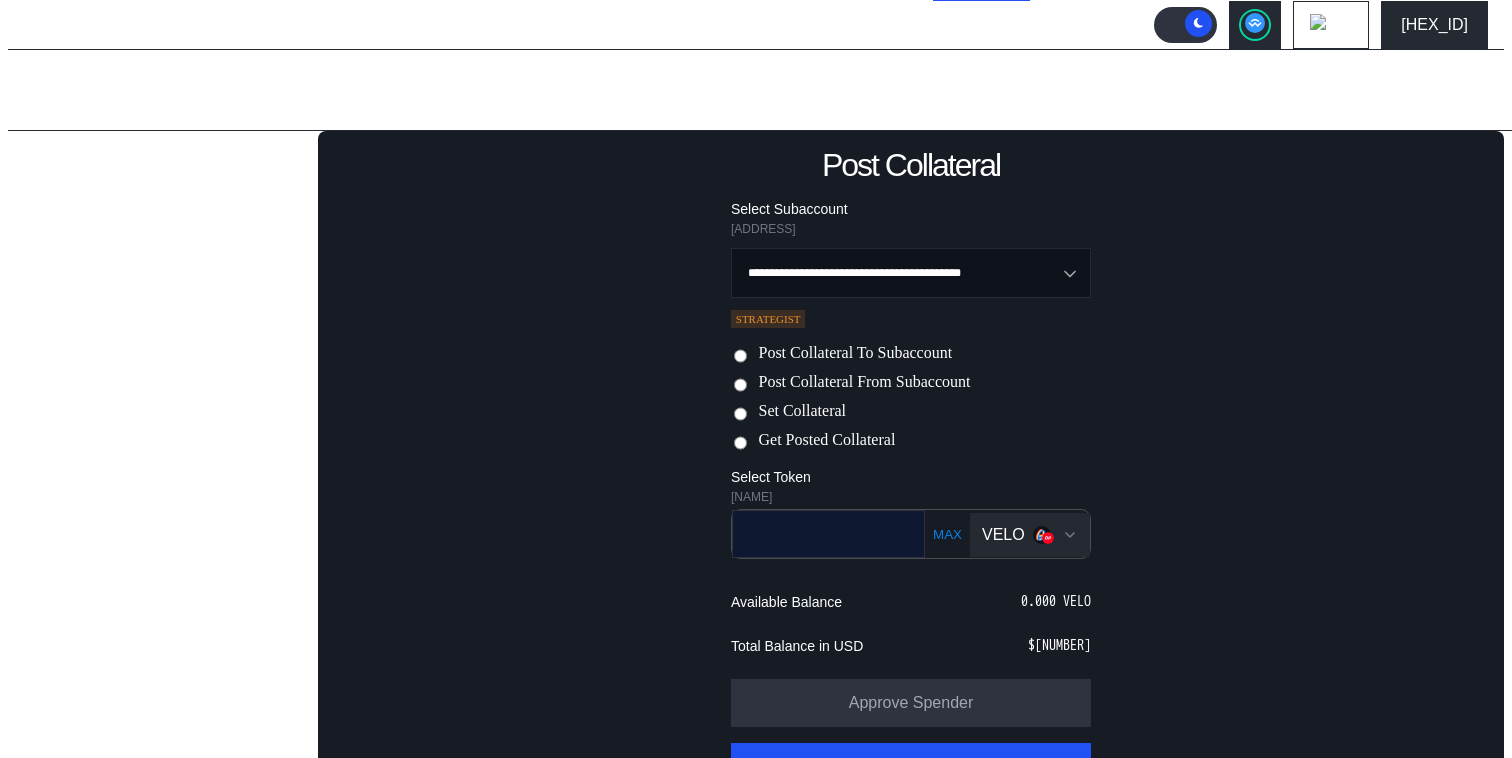 paste on "*****" 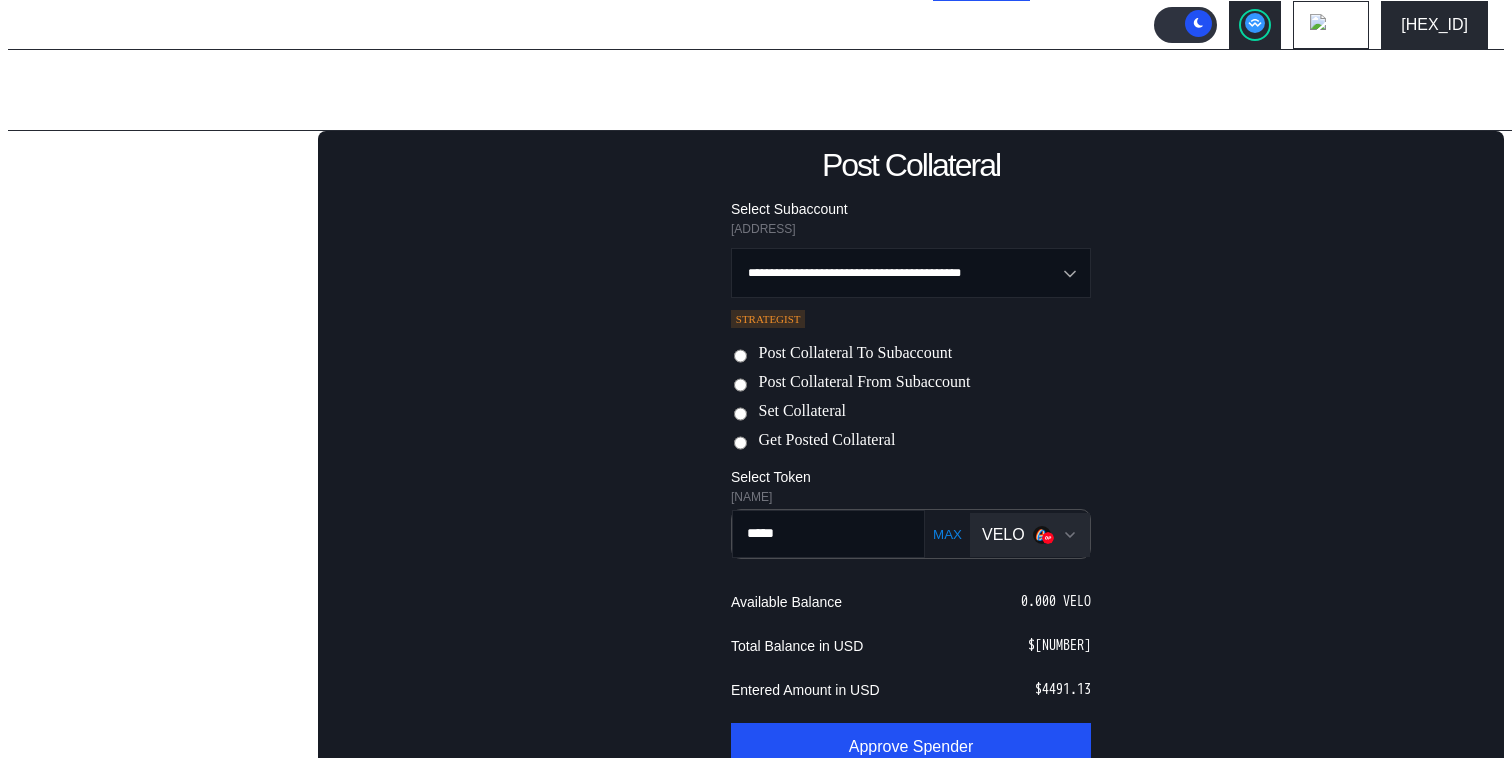 type on "*****" 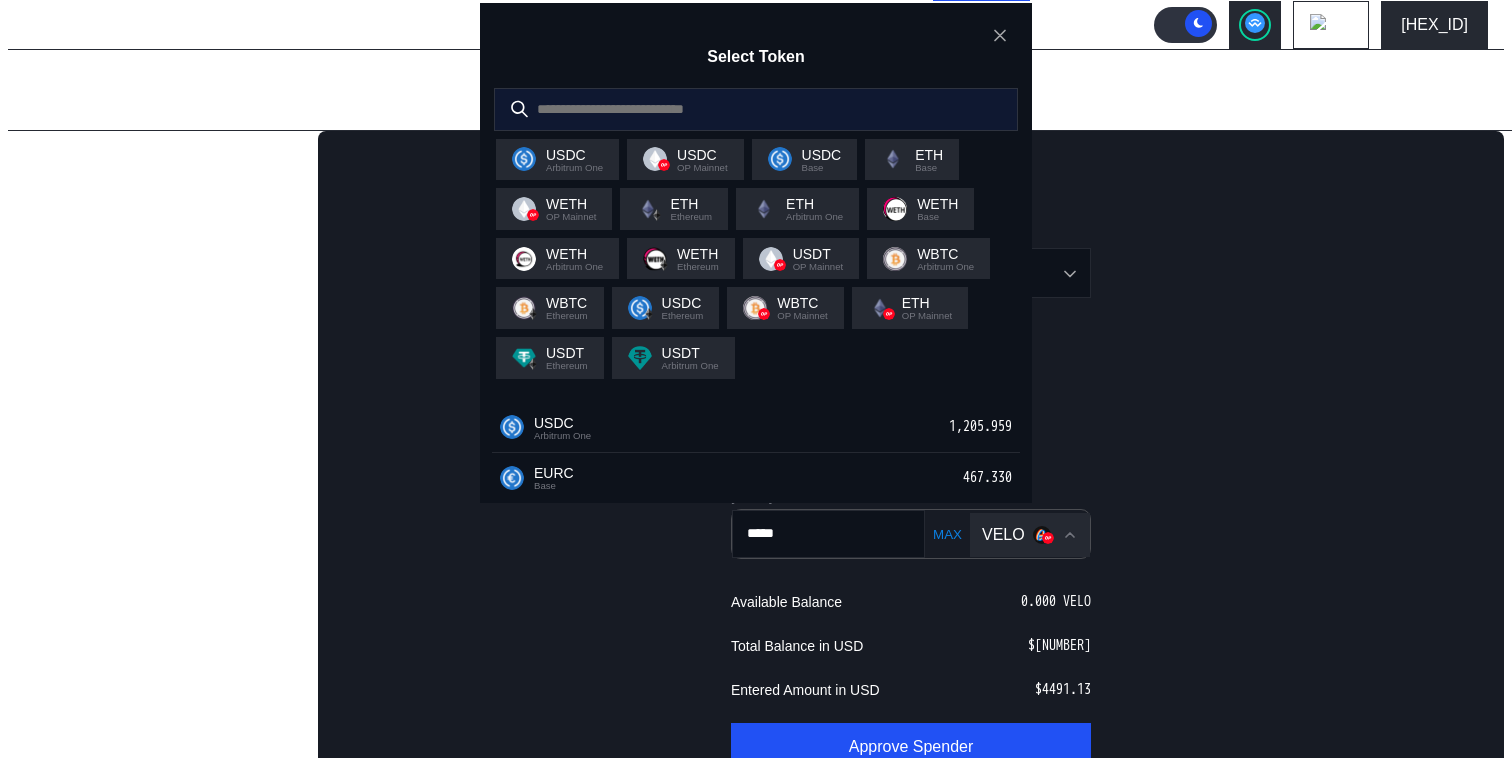click at bounding box center (741, 109) 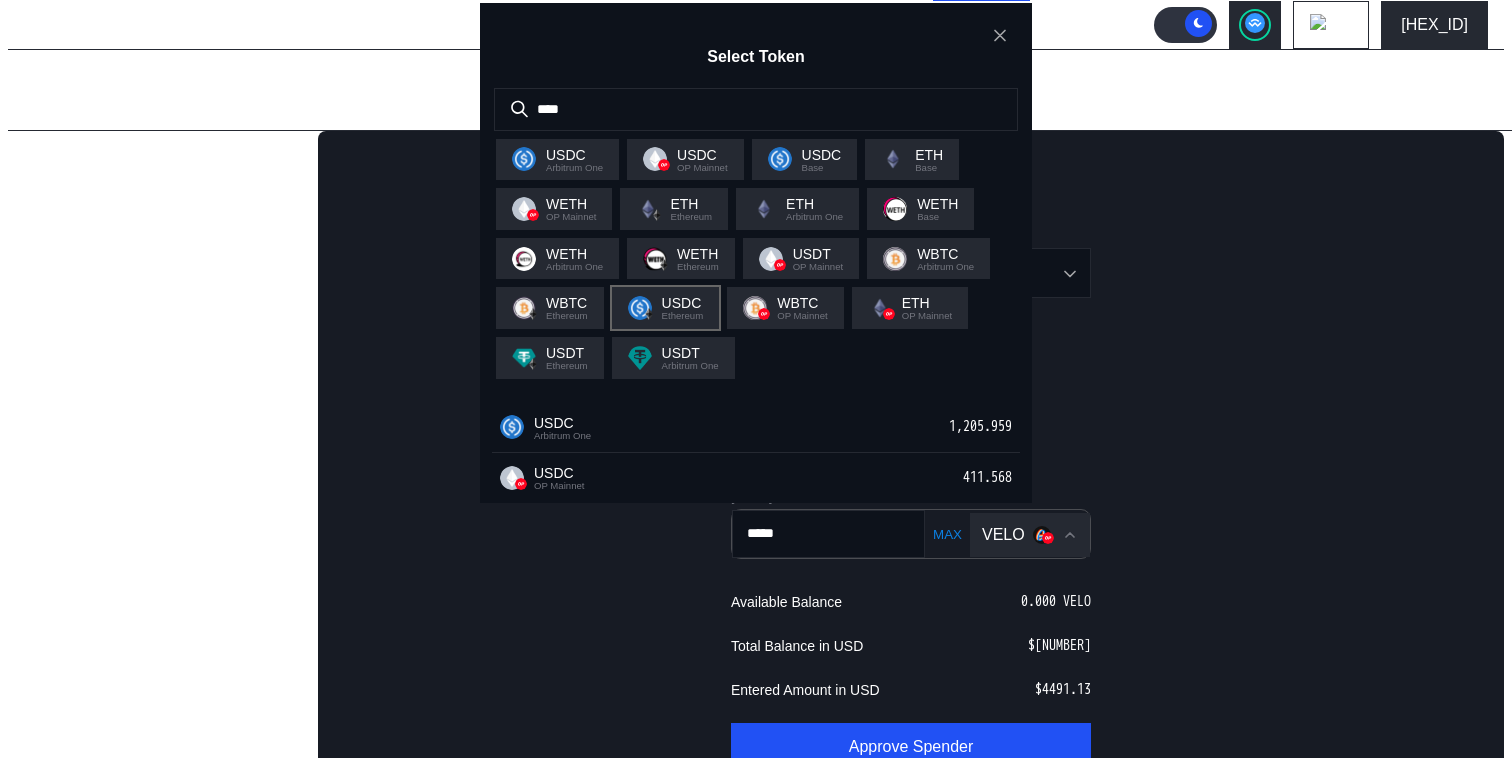type on "****" 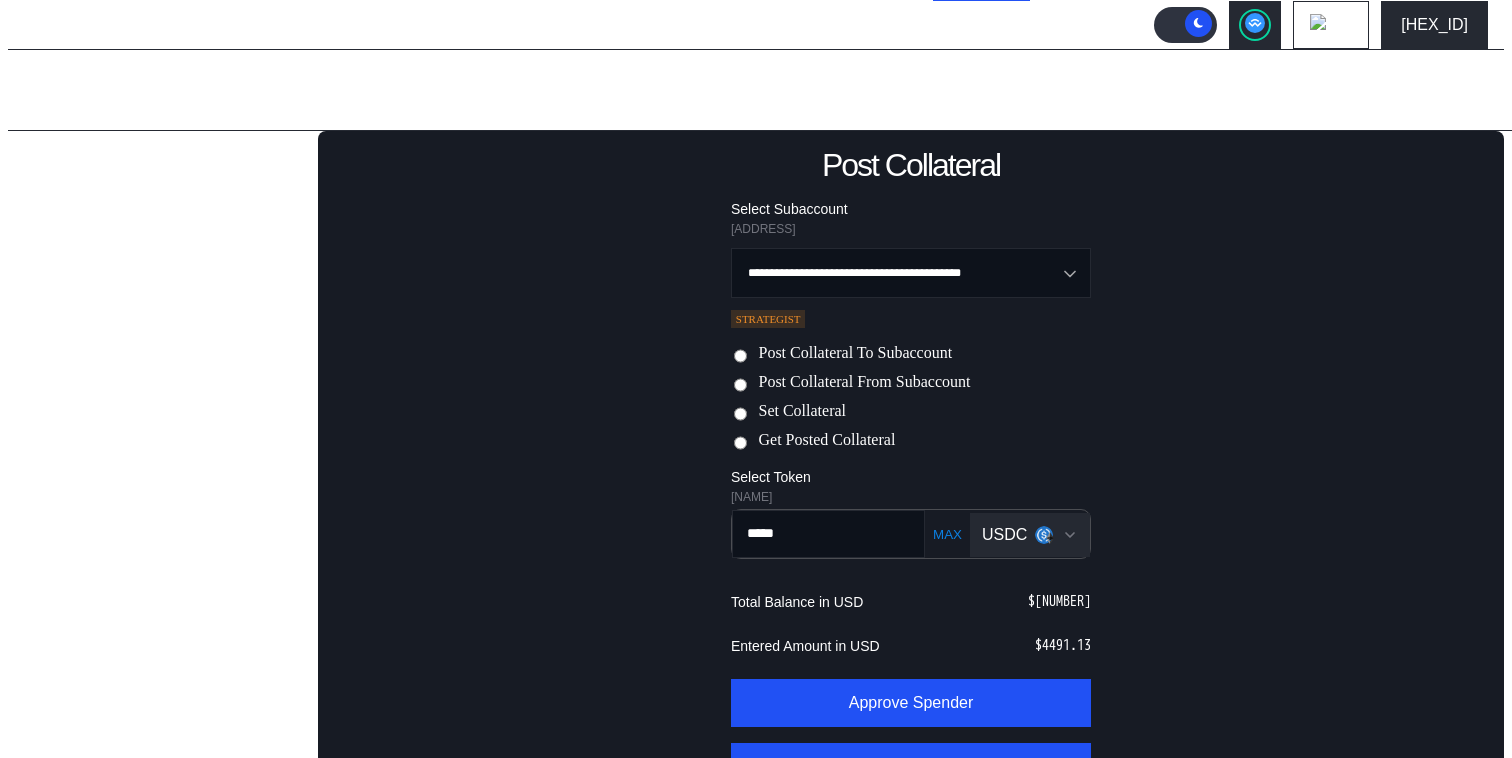 scroll, scrollTop: 190, scrollLeft: 0, axis: vertical 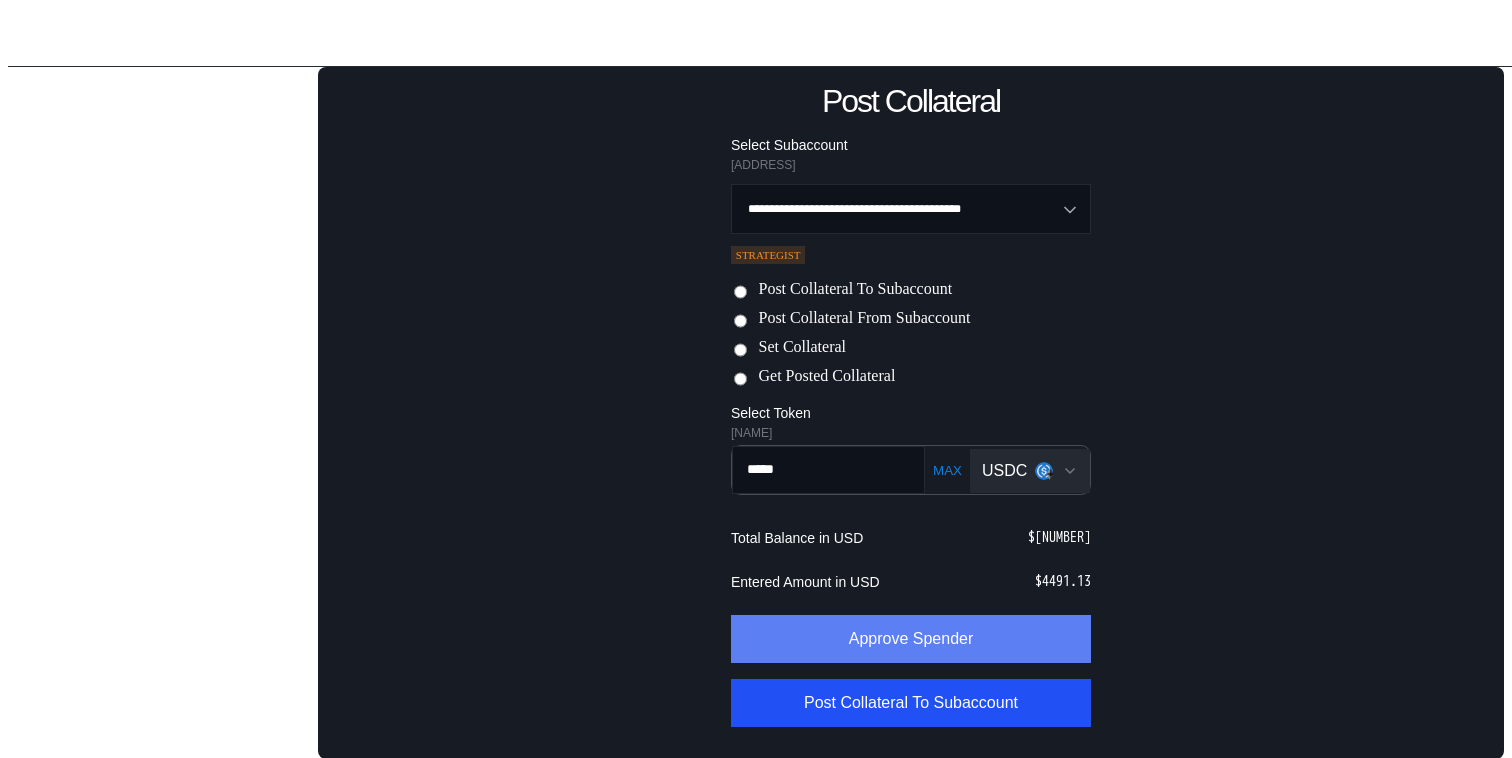 click on "Approve Spender" at bounding box center (911, 639) 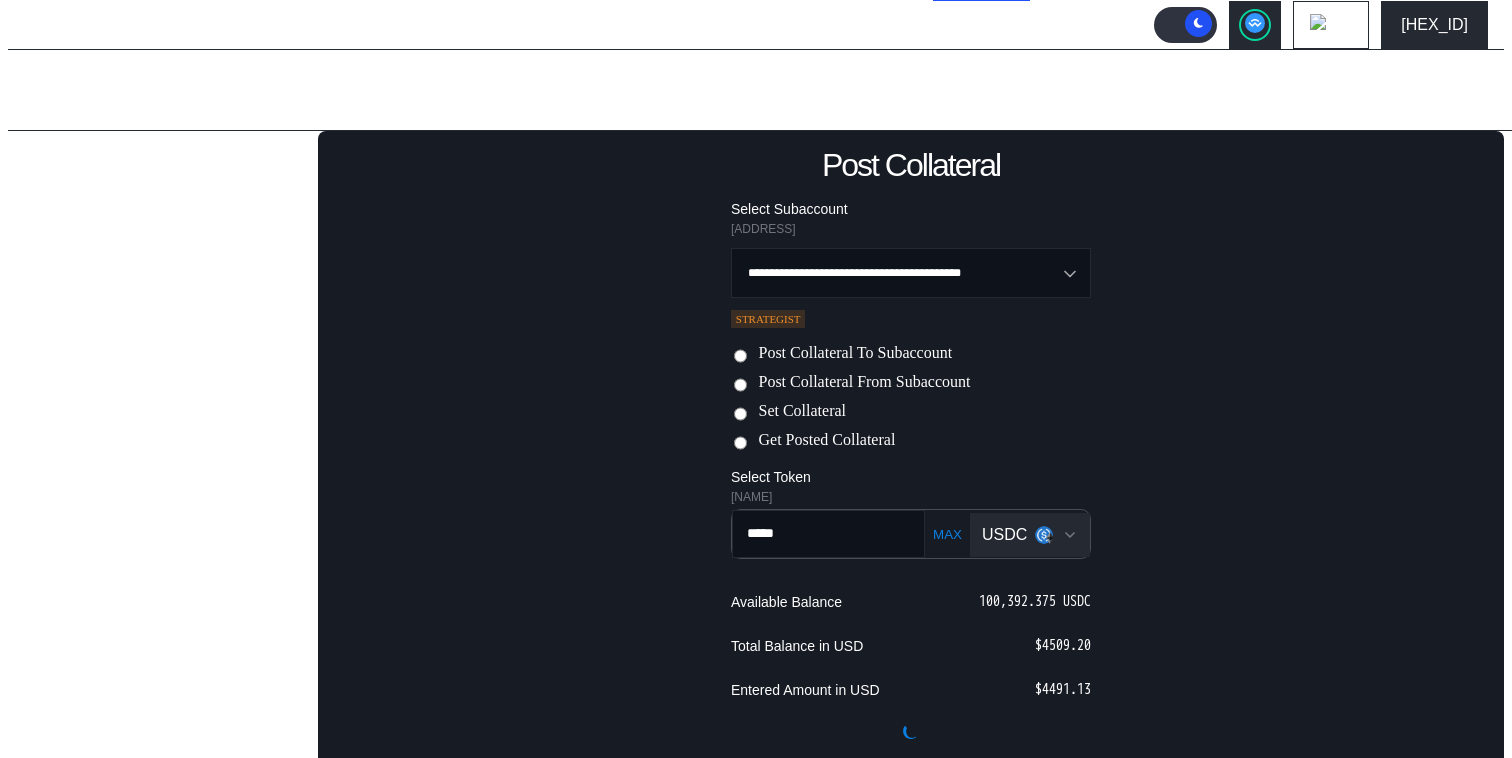 scroll, scrollTop: 138, scrollLeft: 0, axis: vertical 